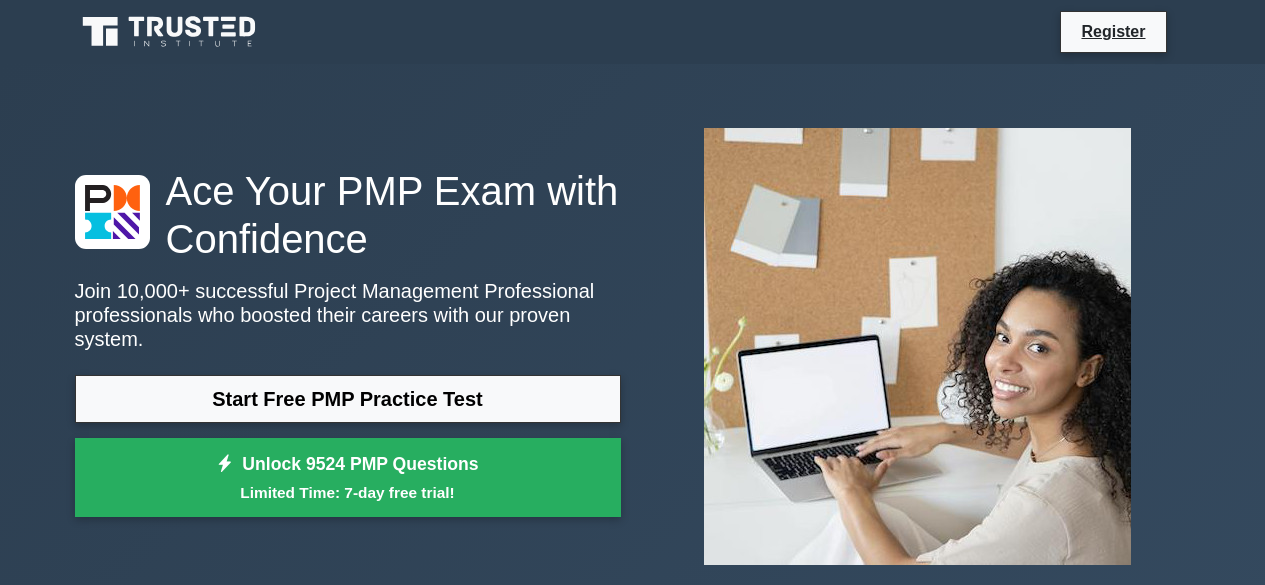 scroll, scrollTop: 0, scrollLeft: 0, axis: both 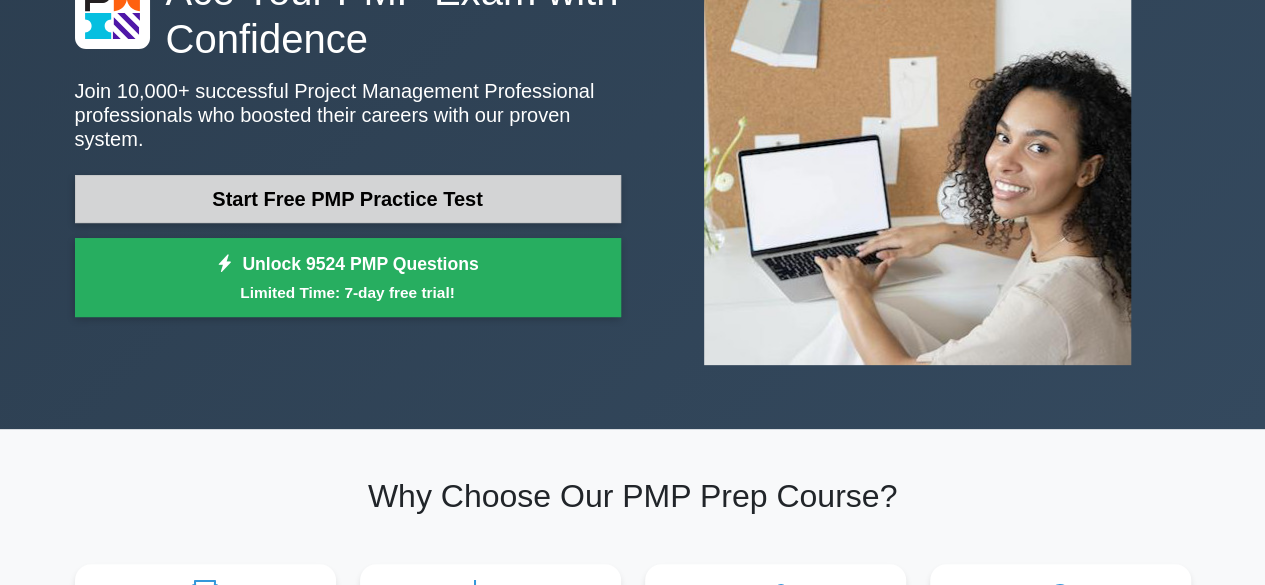 click on "Start Free PMP Practice Test" at bounding box center (348, 199) 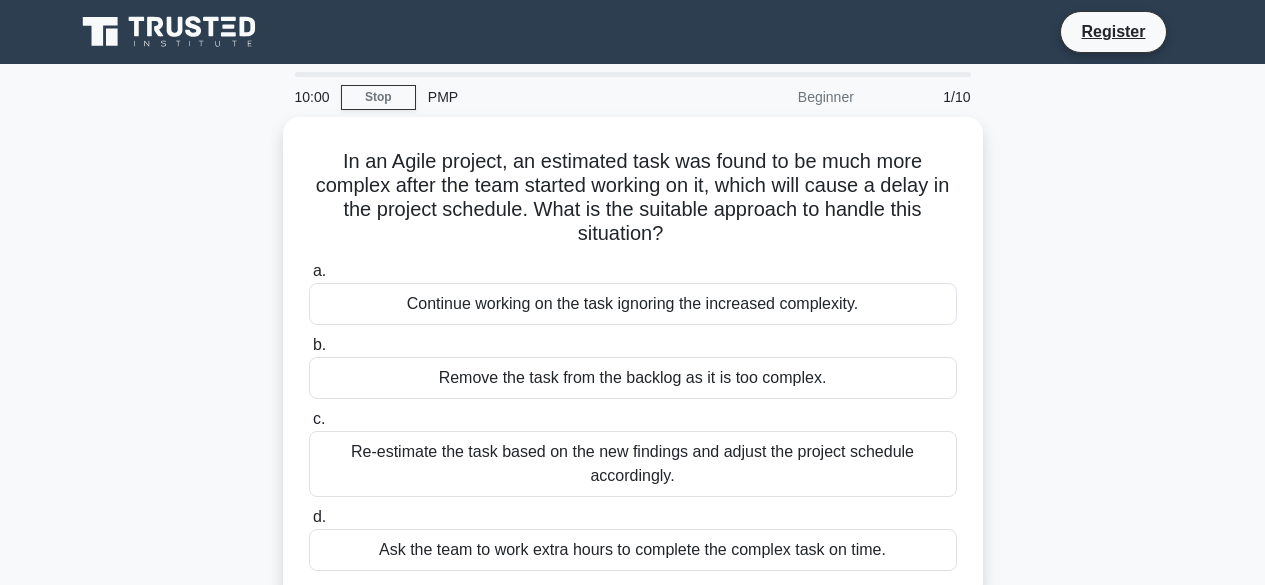scroll, scrollTop: 0, scrollLeft: 0, axis: both 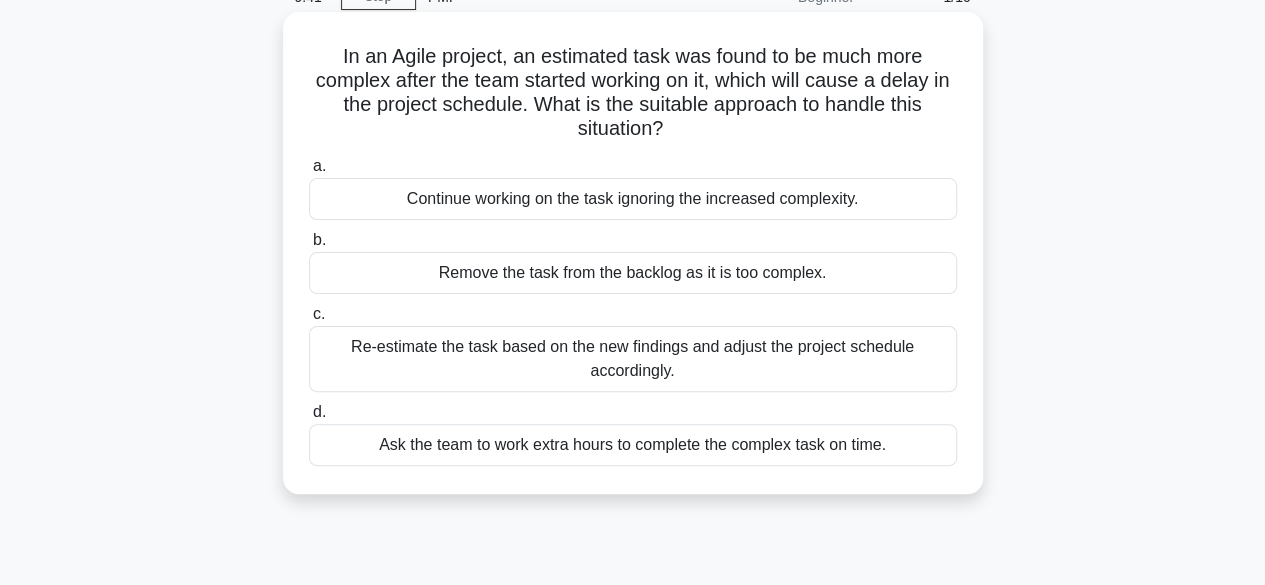 click on "Re-estimate the task based on the new findings and adjust the project schedule accordingly." at bounding box center [633, 359] 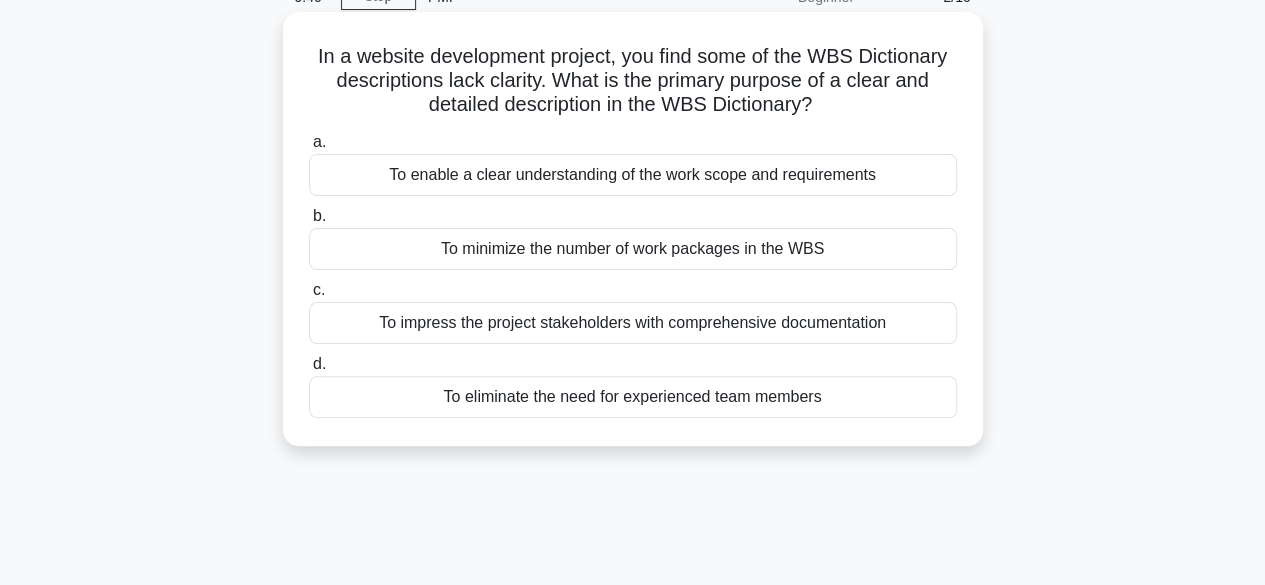 scroll, scrollTop: 0, scrollLeft: 0, axis: both 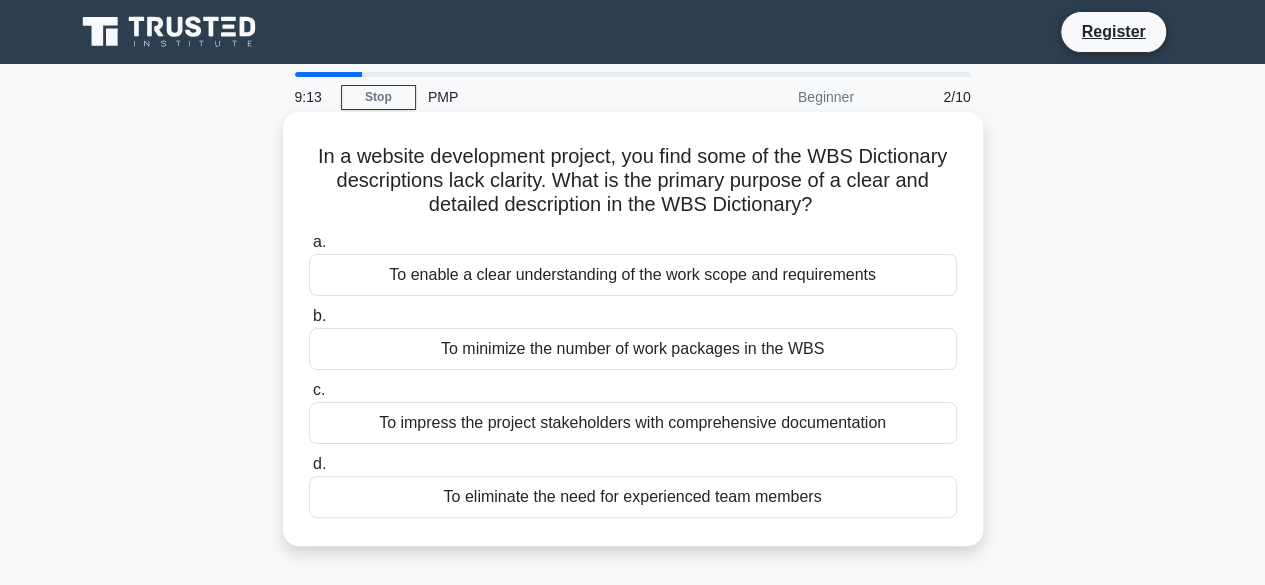 click on "To enable a clear understanding of the work scope and requirements" at bounding box center (633, 275) 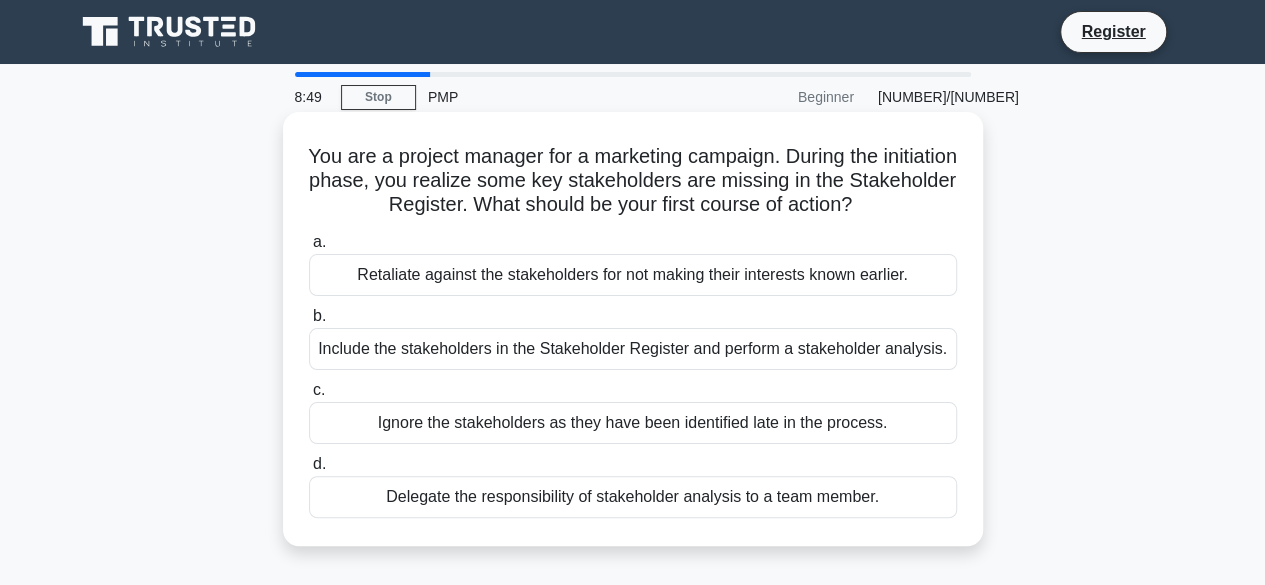 click on "Delegate the responsibility of stakeholder analysis to a team member." at bounding box center (633, 497) 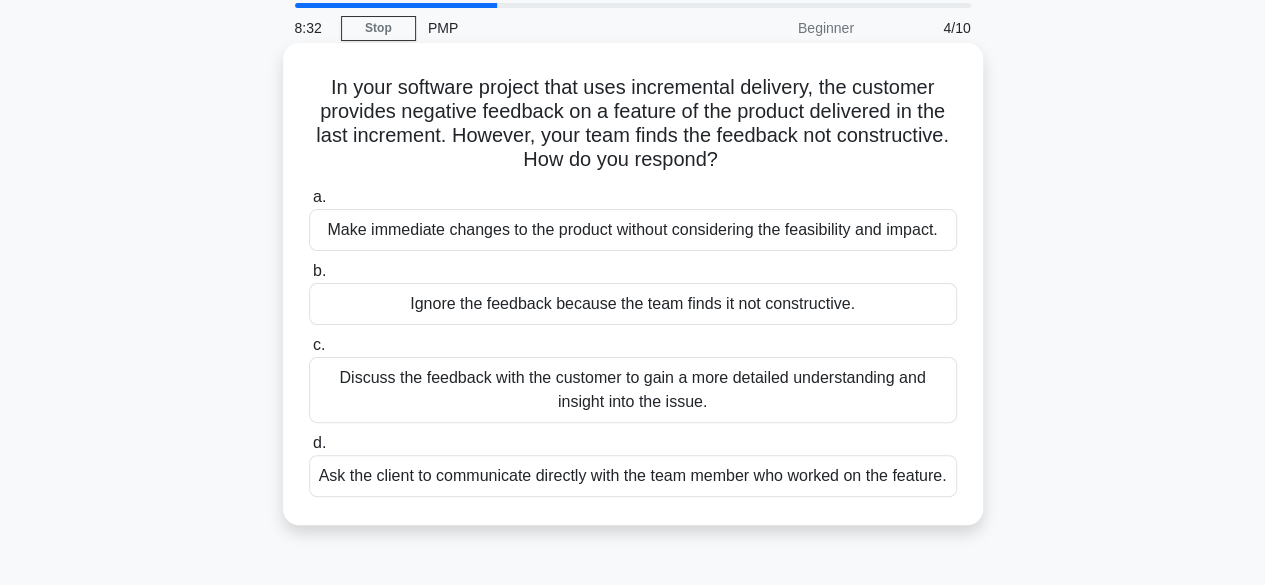 scroll, scrollTop: 100, scrollLeft: 0, axis: vertical 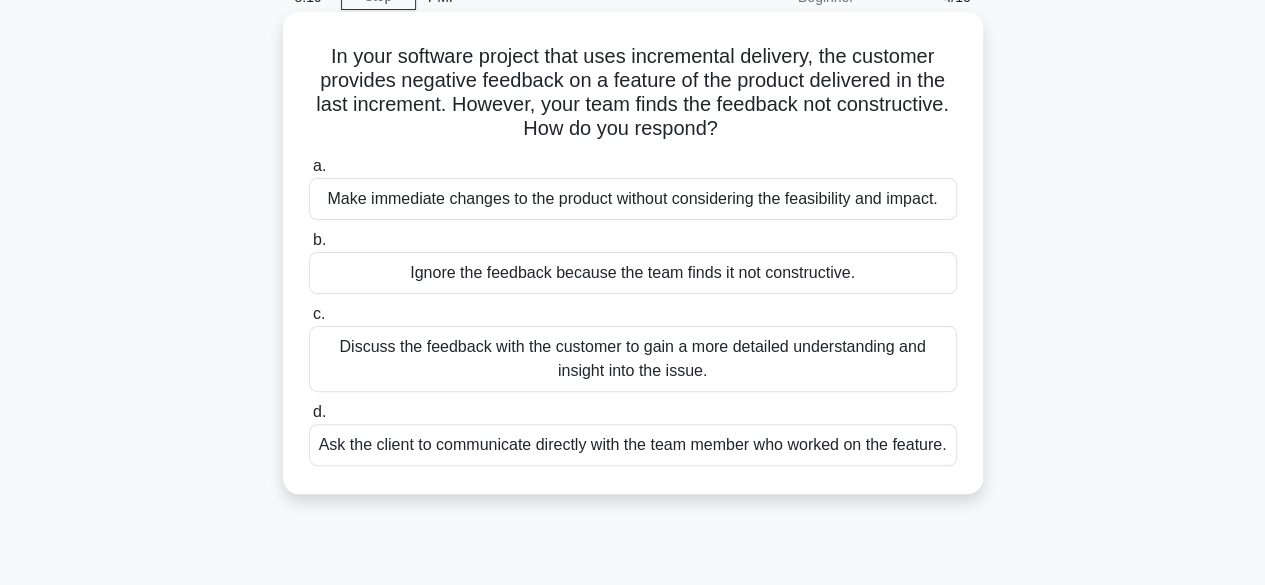 click on "Discuss the feedback with the customer to gain a more detailed understanding and insight into the issue." at bounding box center [633, 359] 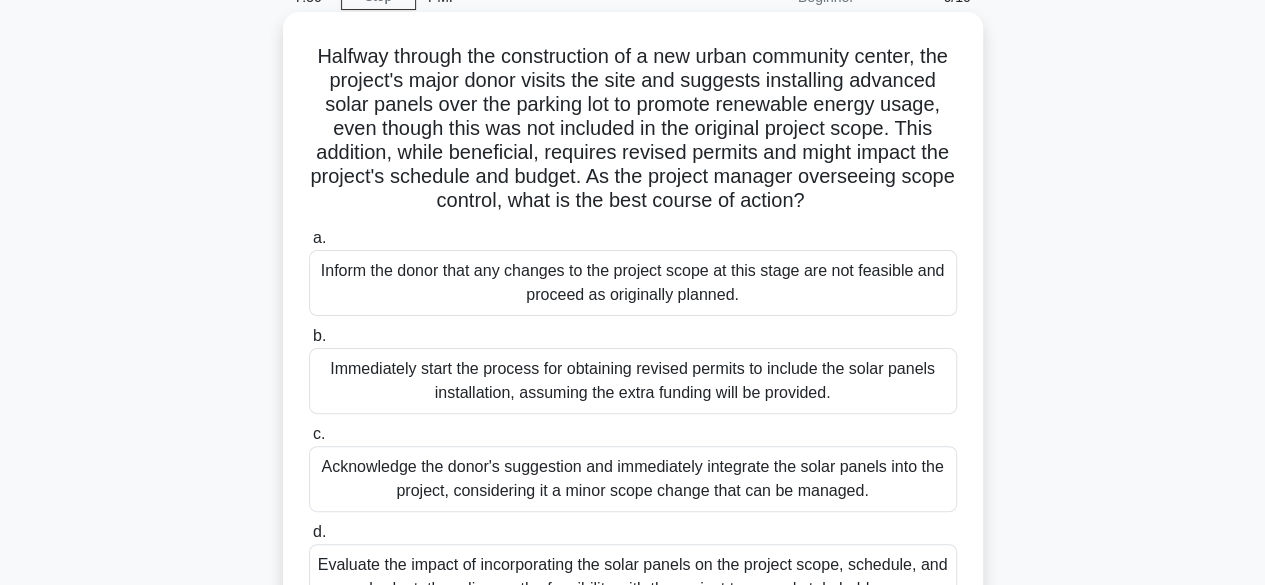 scroll, scrollTop: 200, scrollLeft: 0, axis: vertical 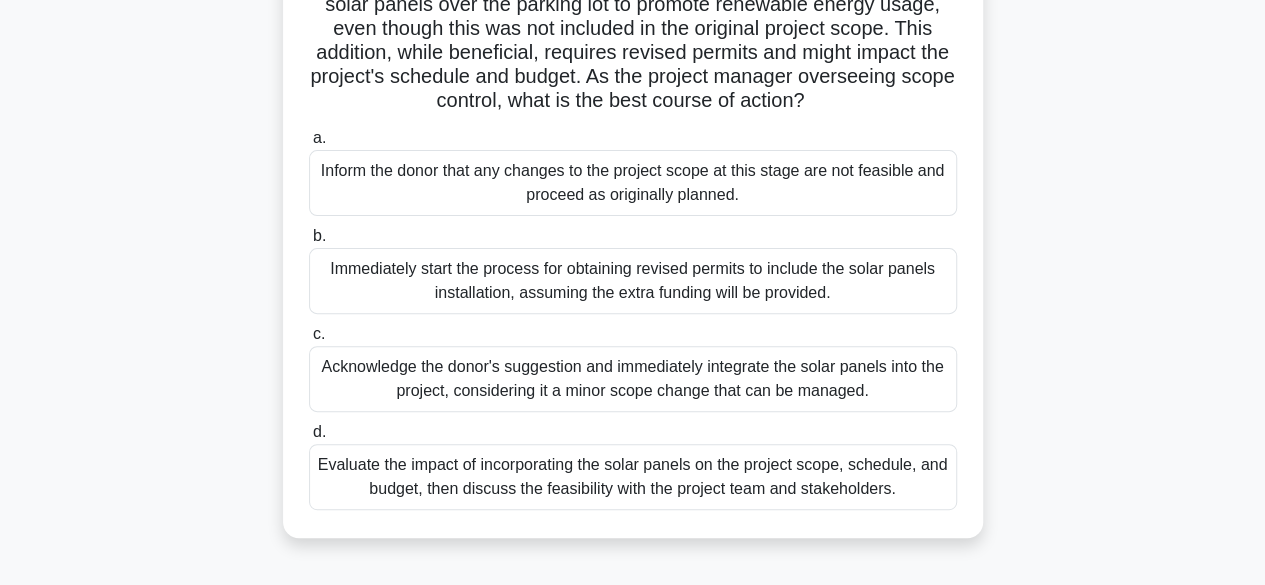 click on "Evaluate the impact of incorporating the solar panels on the project scope, schedule, and budget, then discuss the feasibility with the project team and stakeholders." at bounding box center [633, 477] 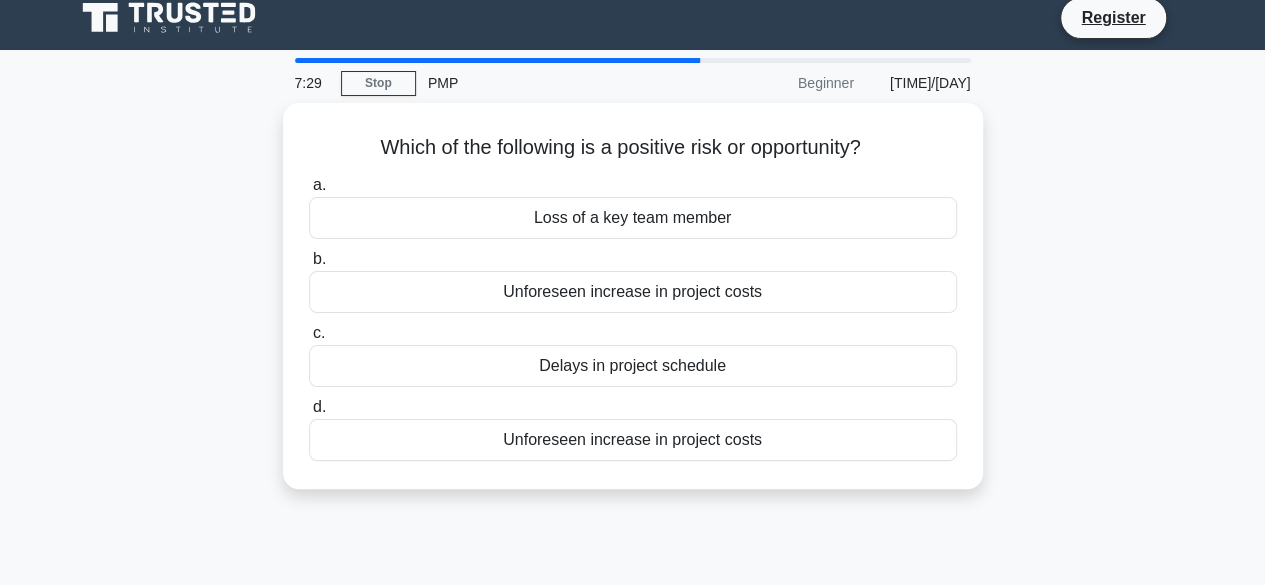 scroll, scrollTop: 0, scrollLeft: 0, axis: both 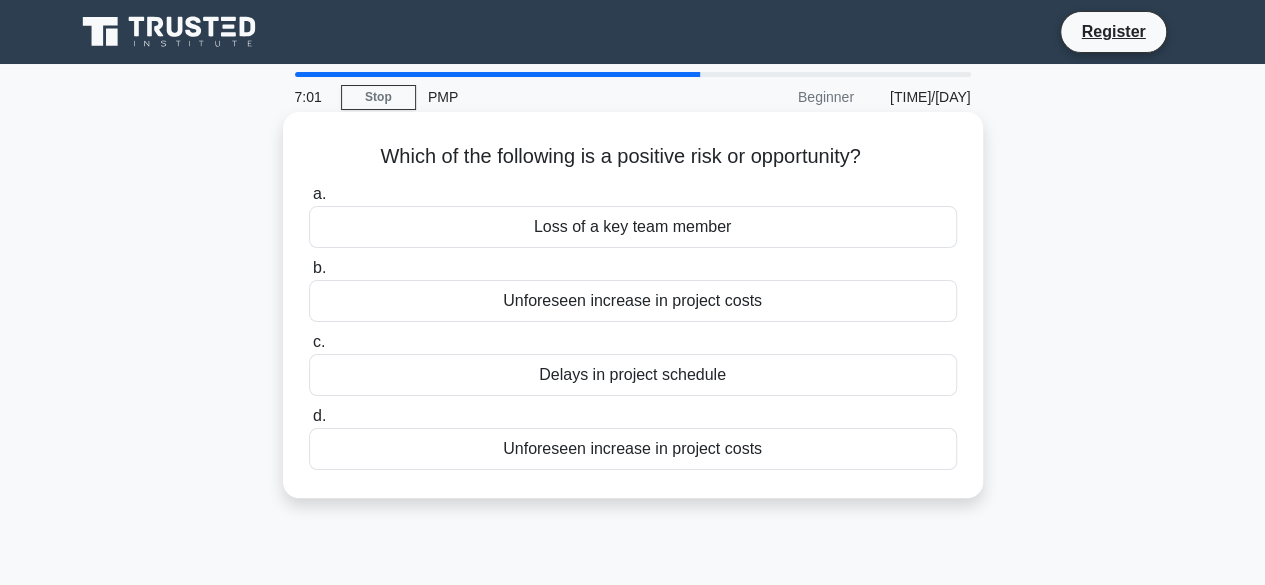 click on "Unforeseen increase in project costs" at bounding box center (633, 449) 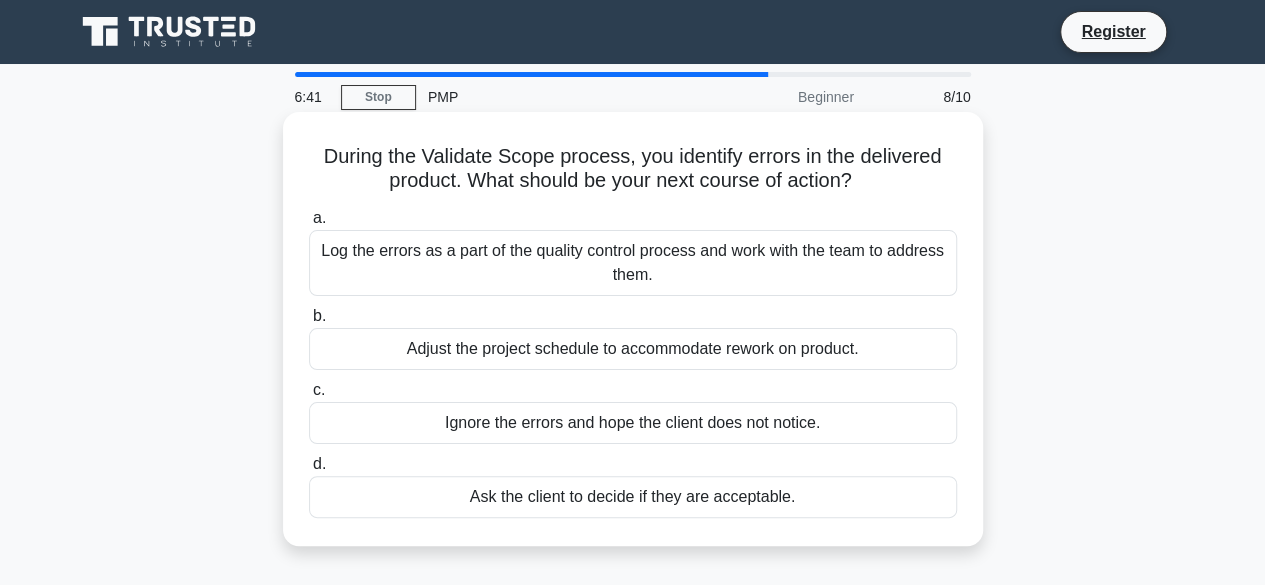click on "Log the errors as a part of the quality control process and work with the team to address them." at bounding box center (633, 263) 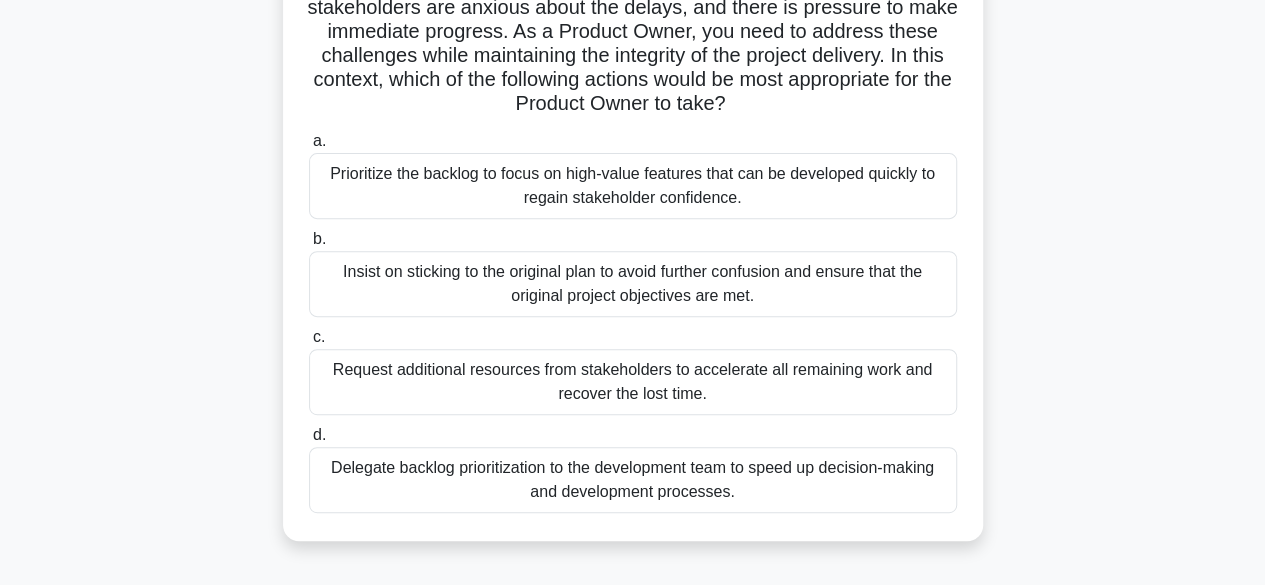 scroll, scrollTop: 300, scrollLeft: 0, axis: vertical 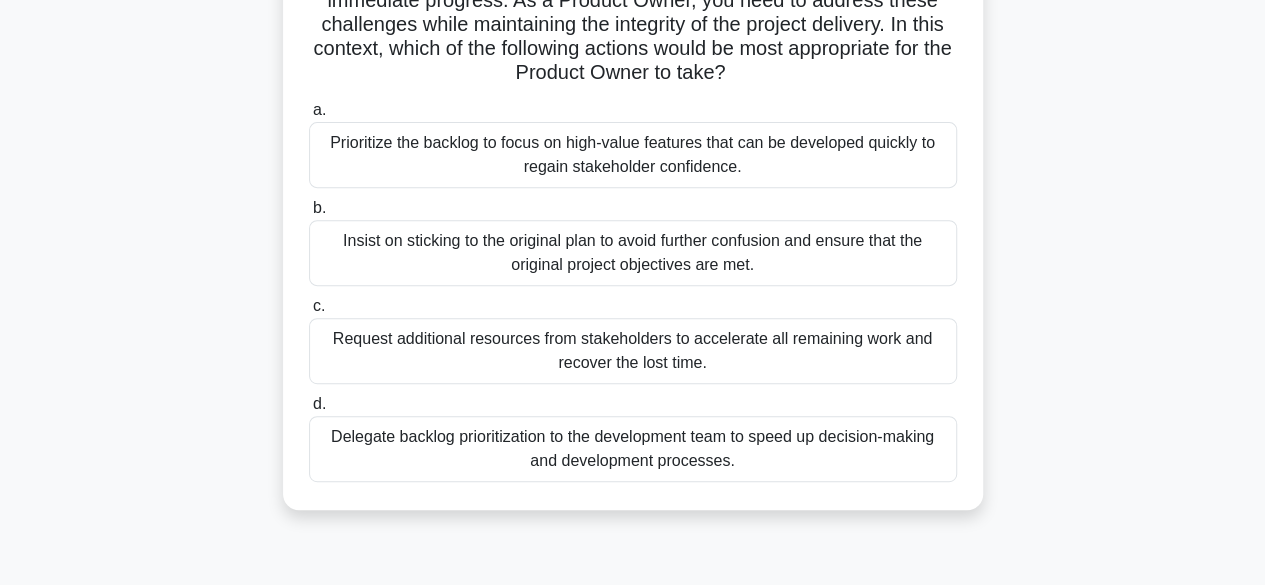 click on "Prioritize the backlog to focus on high-value features that can be developed quickly to regain stakeholder confidence." at bounding box center [633, 155] 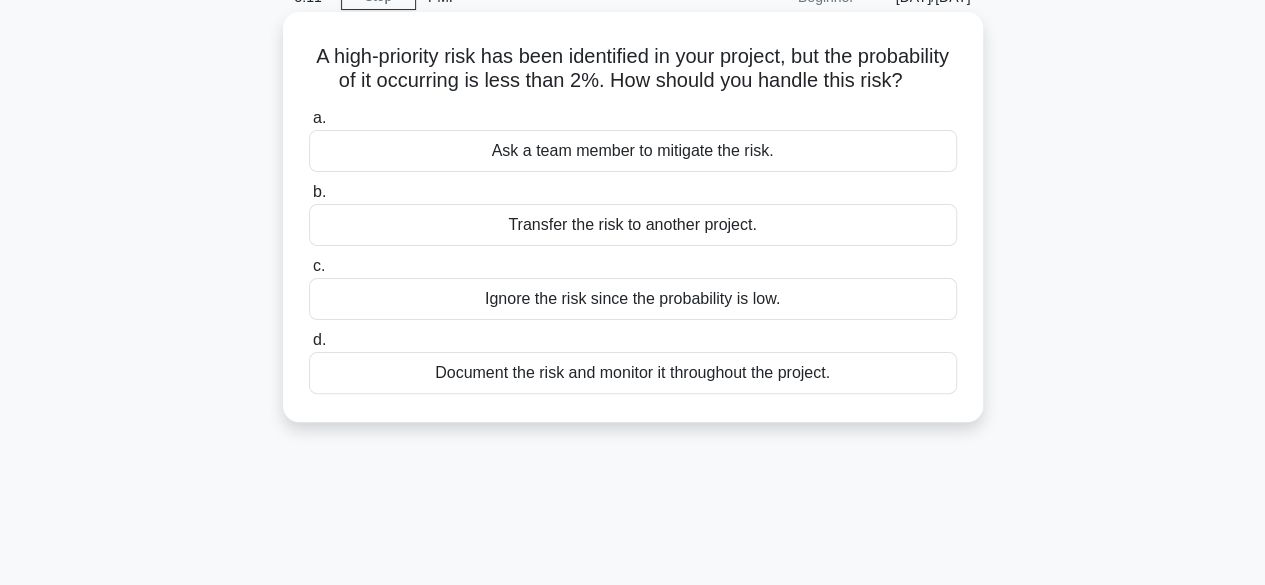 scroll, scrollTop: 0, scrollLeft: 0, axis: both 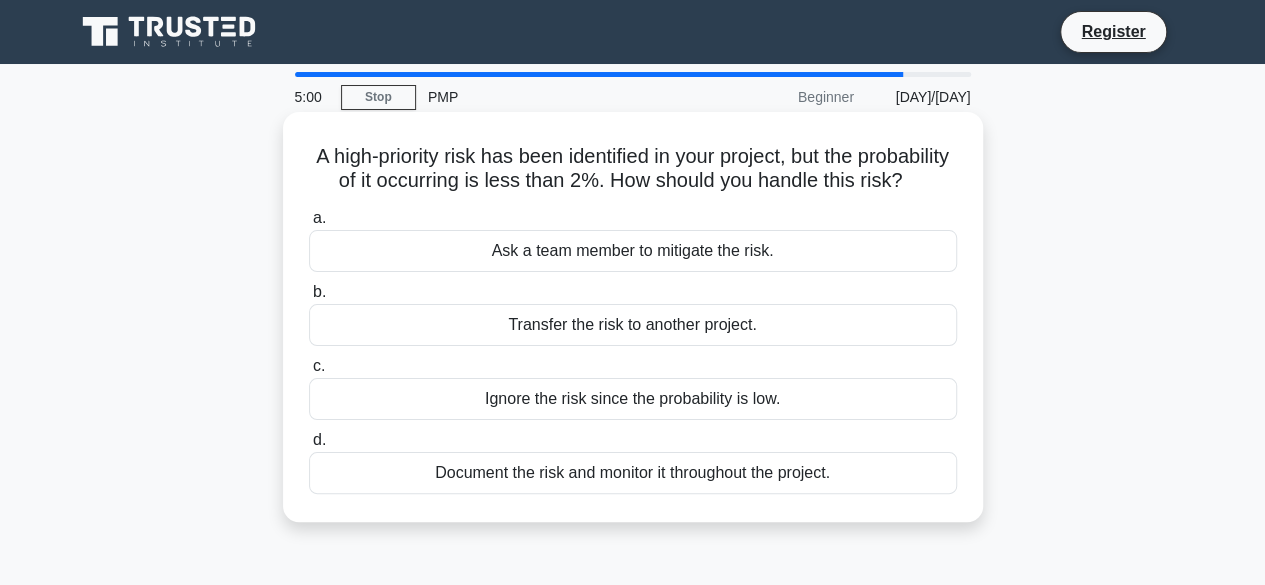 click on "Ask a team member to mitigate the risk." at bounding box center (633, 251) 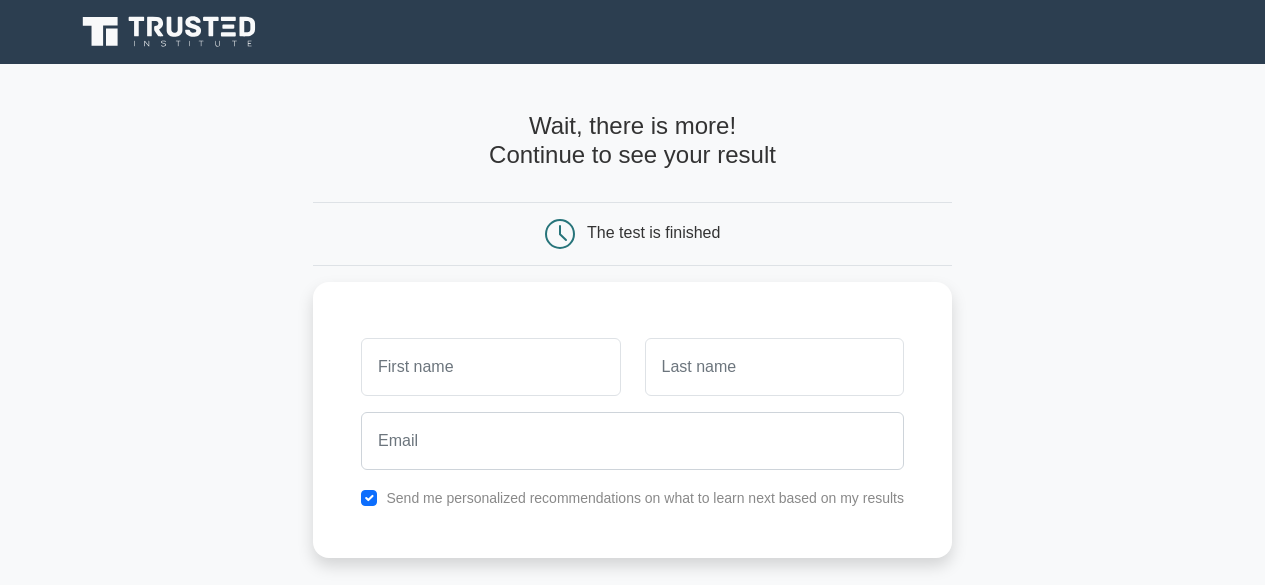 scroll, scrollTop: 0, scrollLeft: 0, axis: both 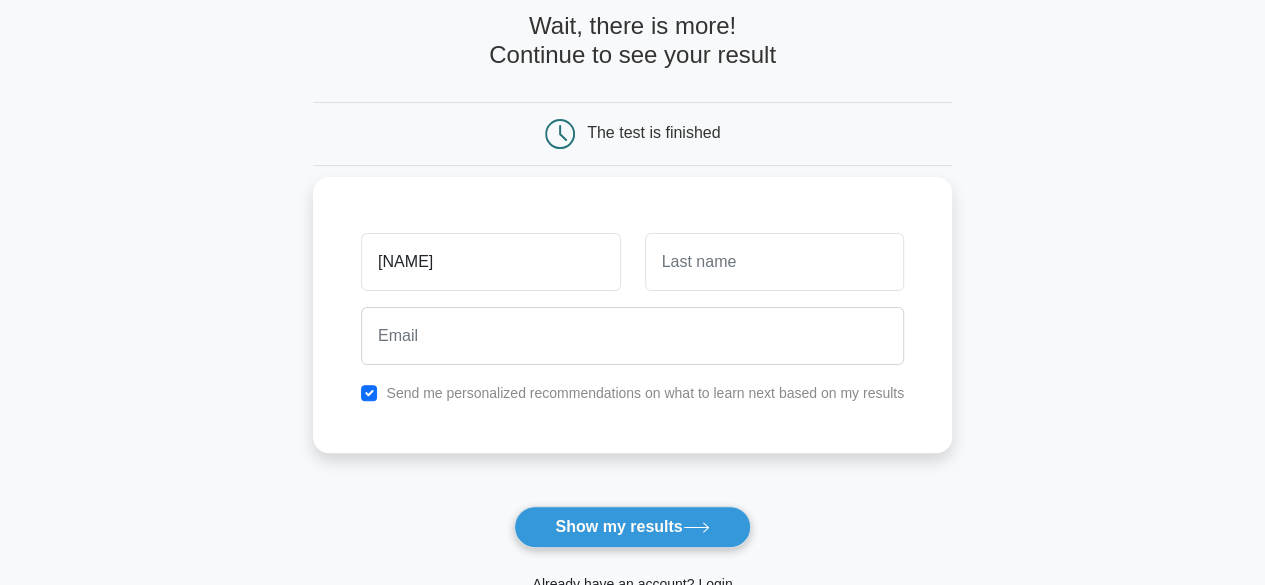 type on "[NAME]" 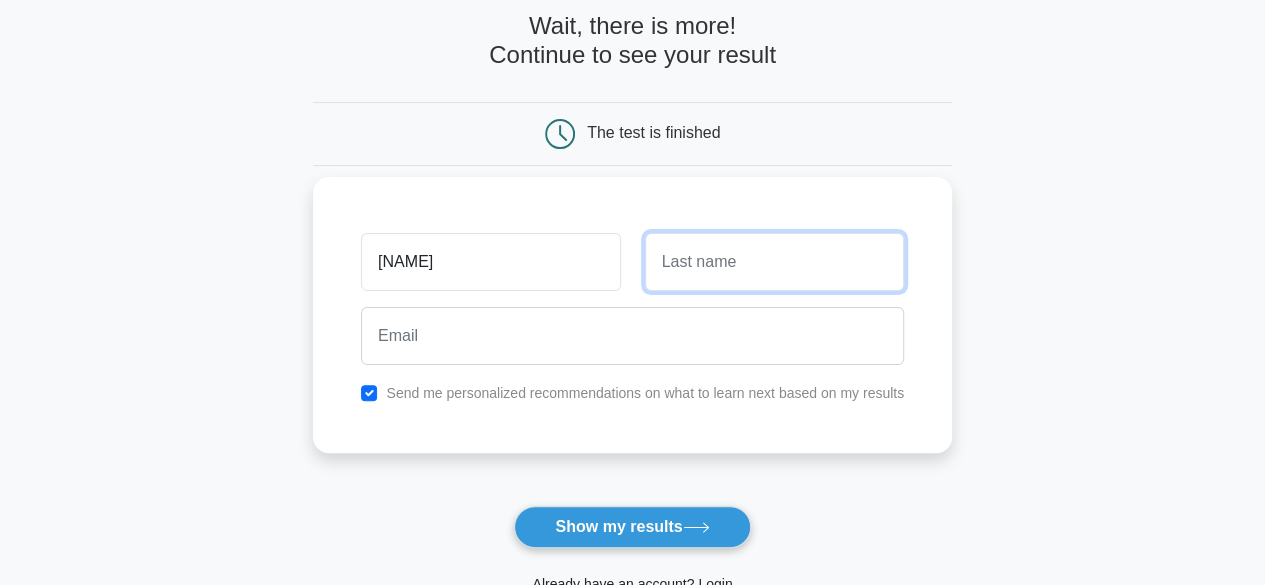 click at bounding box center [774, 262] 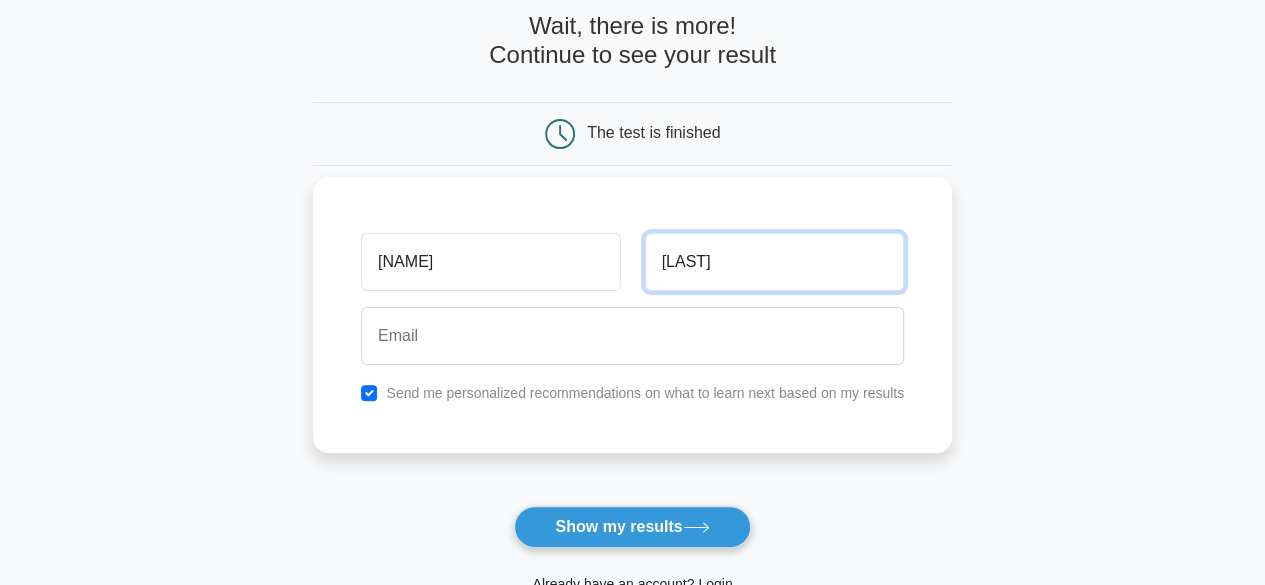 type on "Reddy" 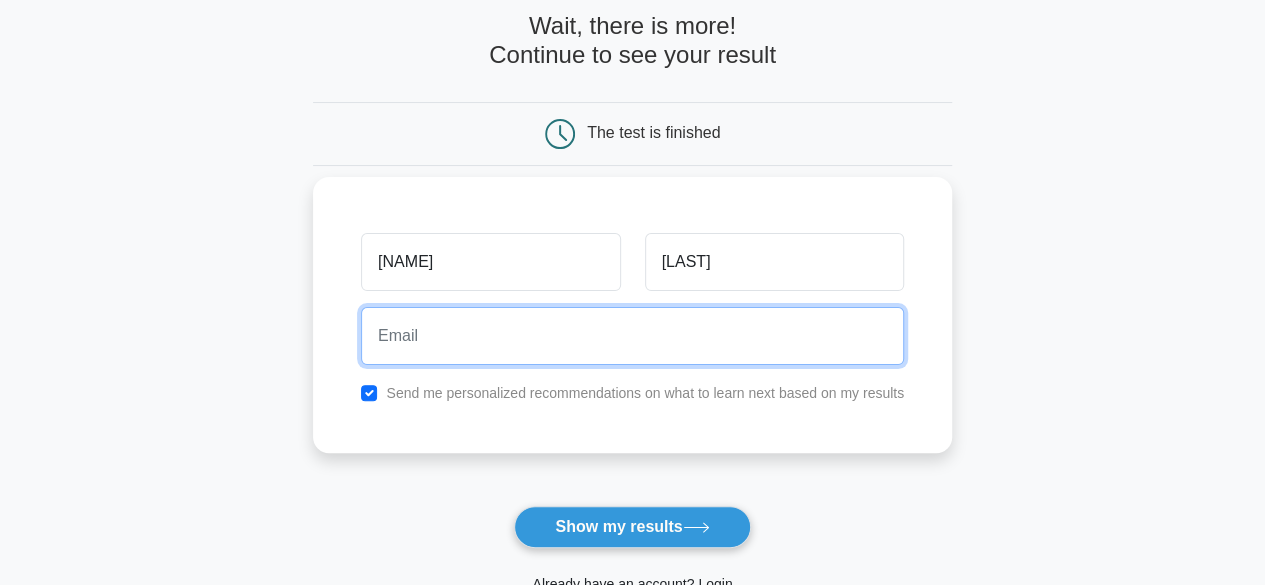 click at bounding box center [632, 336] 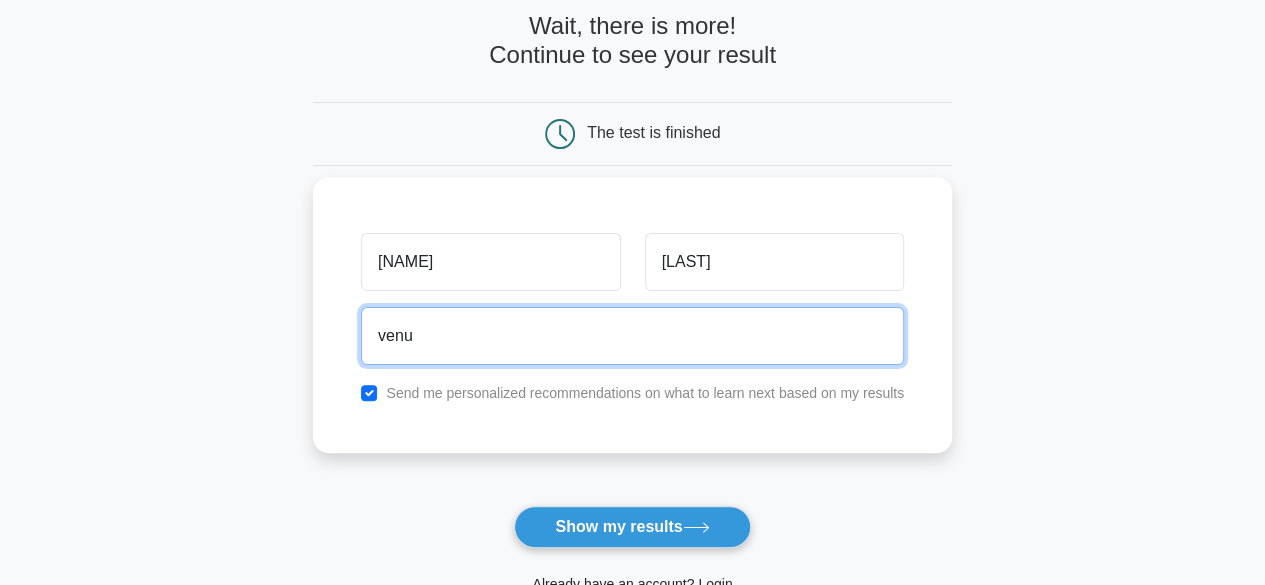 type on "venureddyhr@gmail.com" 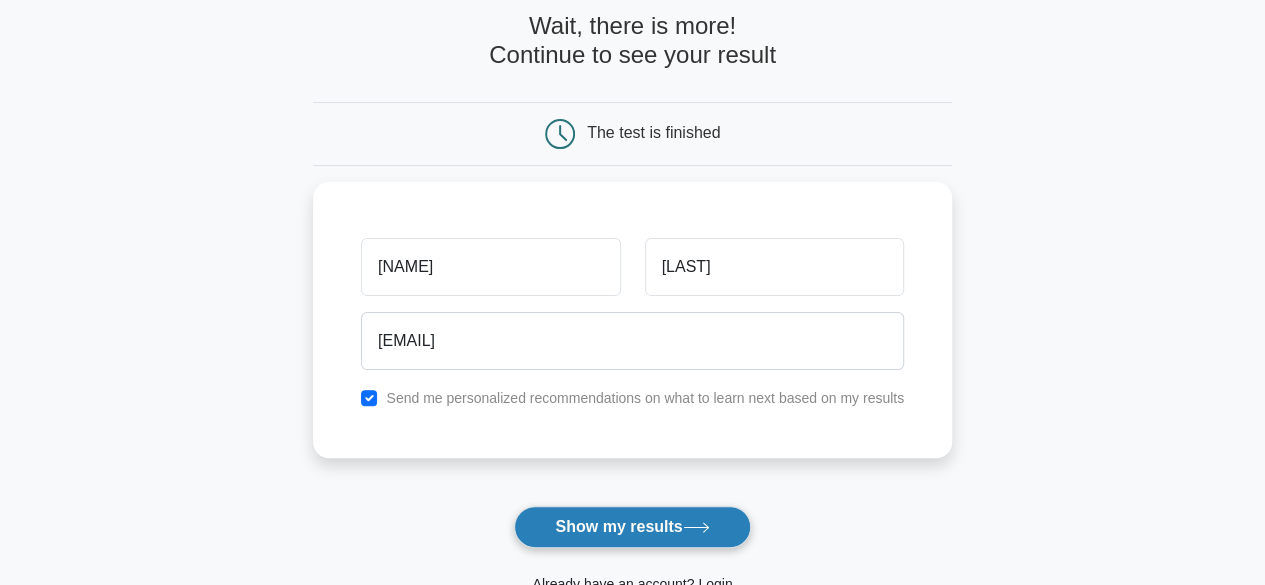 click on "Show my results" at bounding box center (632, 527) 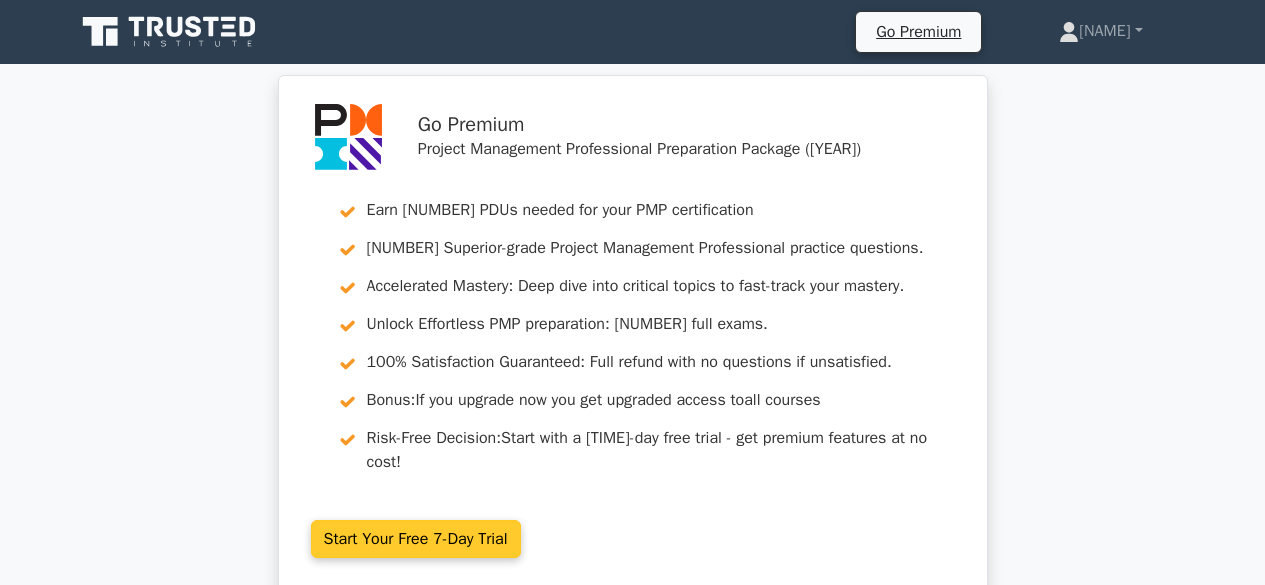 scroll, scrollTop: 0, scrollLeft: 0, axis: both 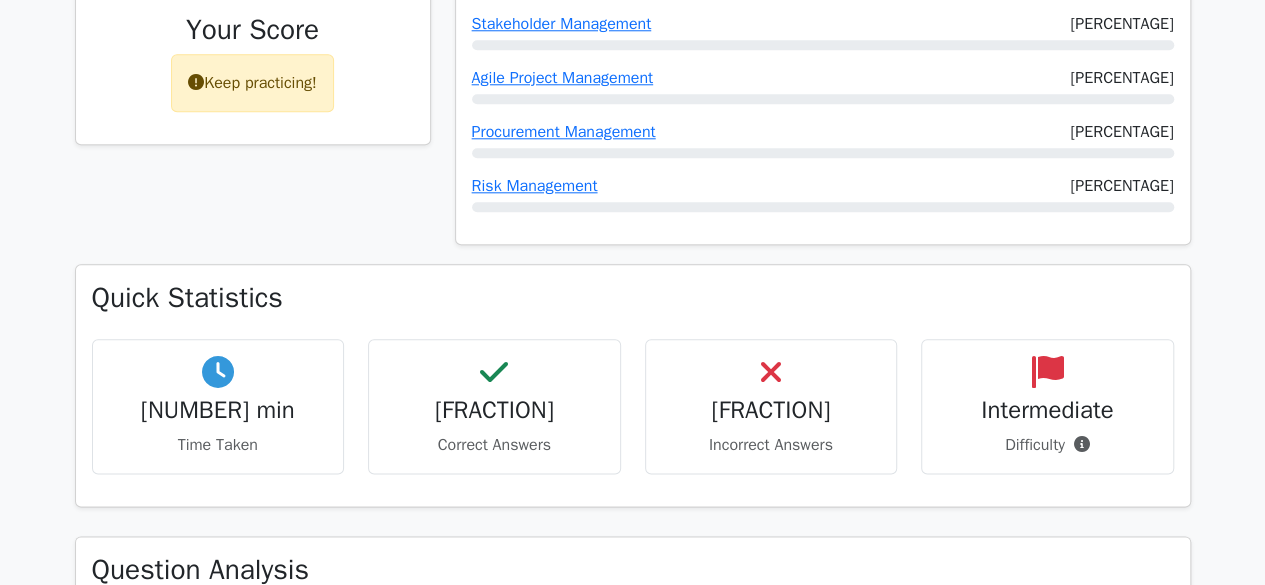 click on "3/10
Incorrect Answers" at bounding box center (218, 406) 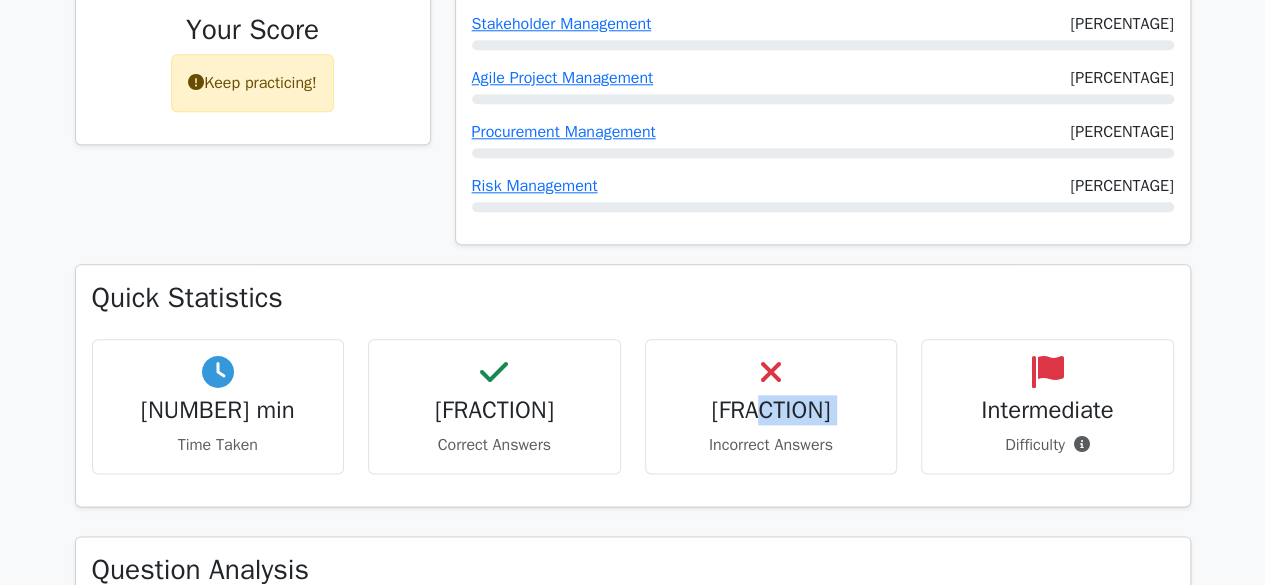 click on "[NUMBER]/[NUMBER]" at bounding box center [218, 410] 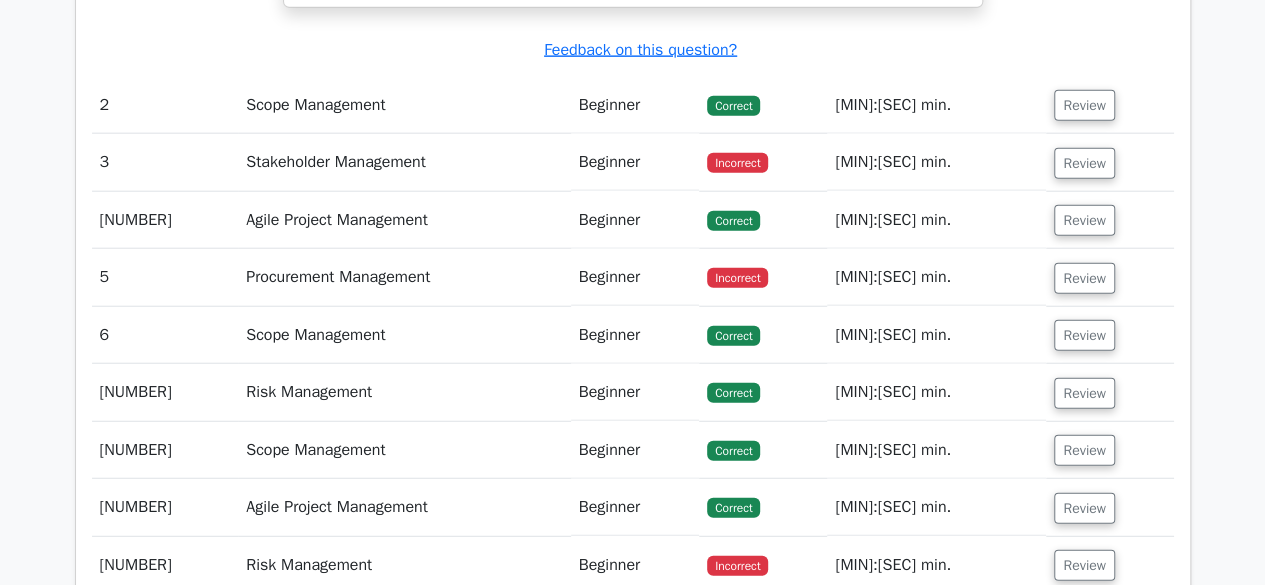 scroll, scrollTop: 2300, scrollLeft: 0, axis: vertical 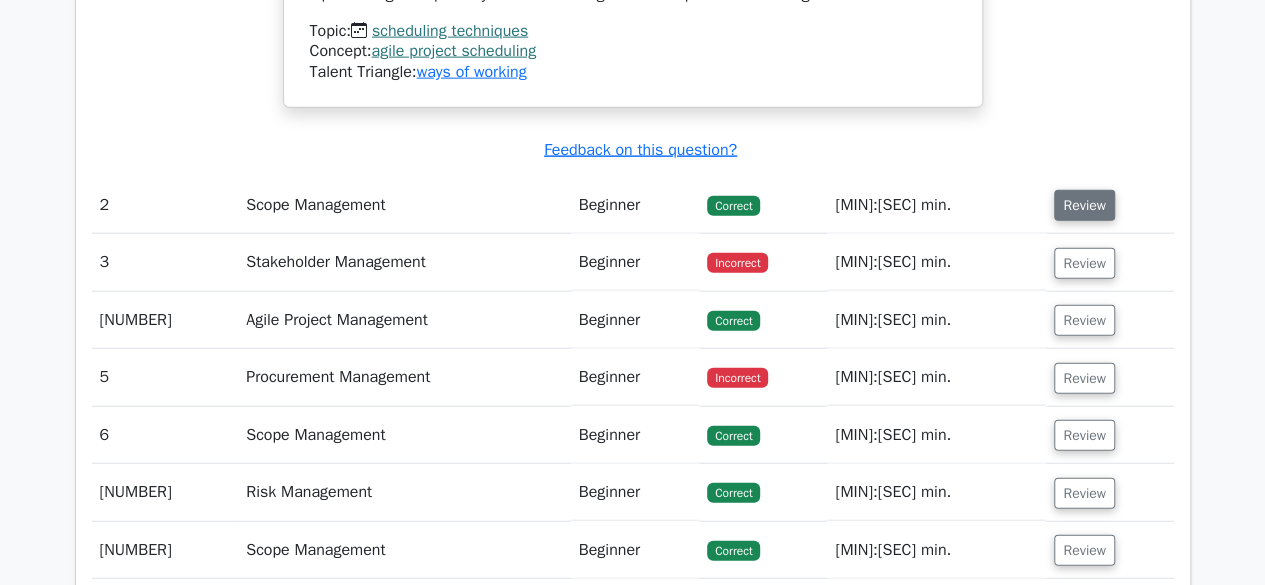 click on "Review" at bounding box center [1084, 205] 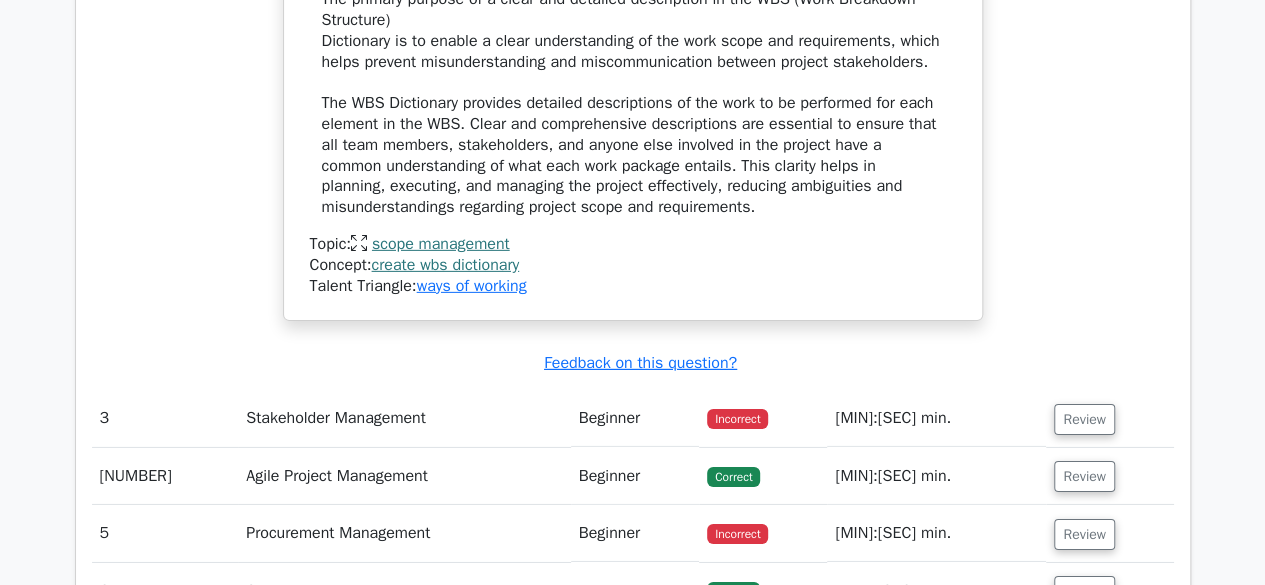scroll, scrollTop: 3100, scrollLeft: 0, axis: vertical 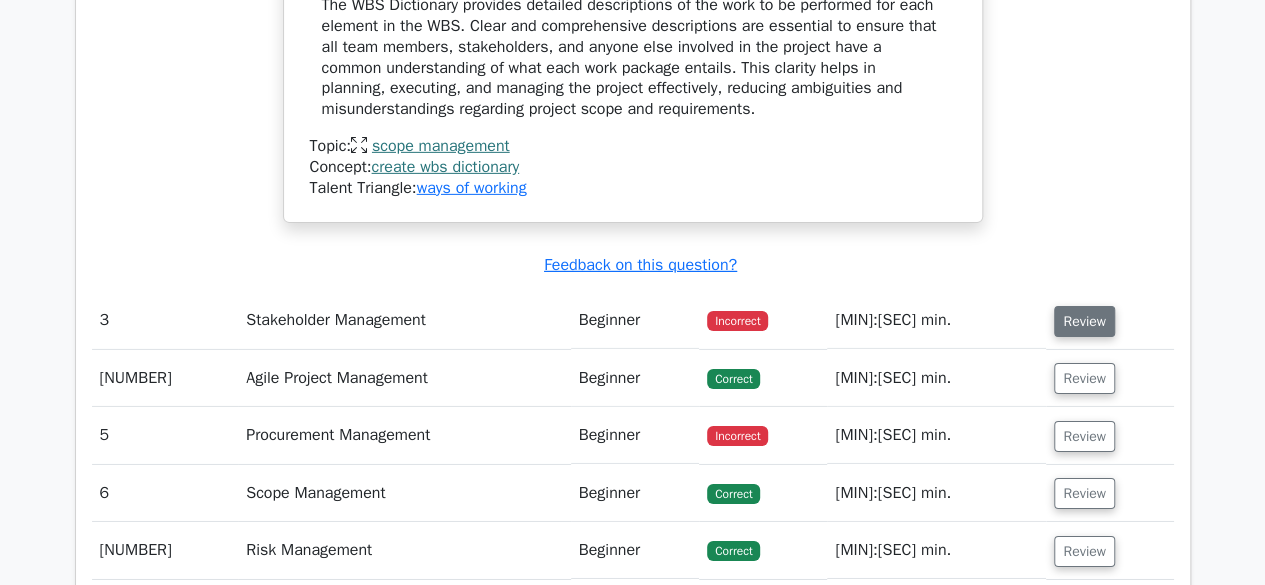 click on "Review" at bounding box center [1084, 321] 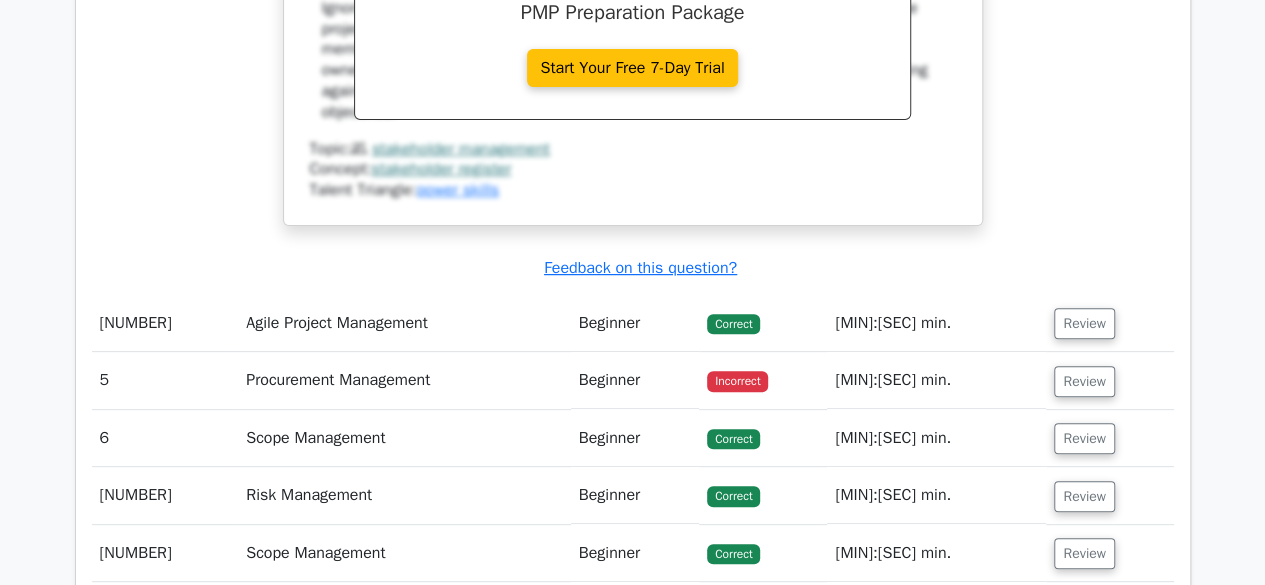 scroll, scrollTop: 4100, scrollLeft: 0, axis: vertical 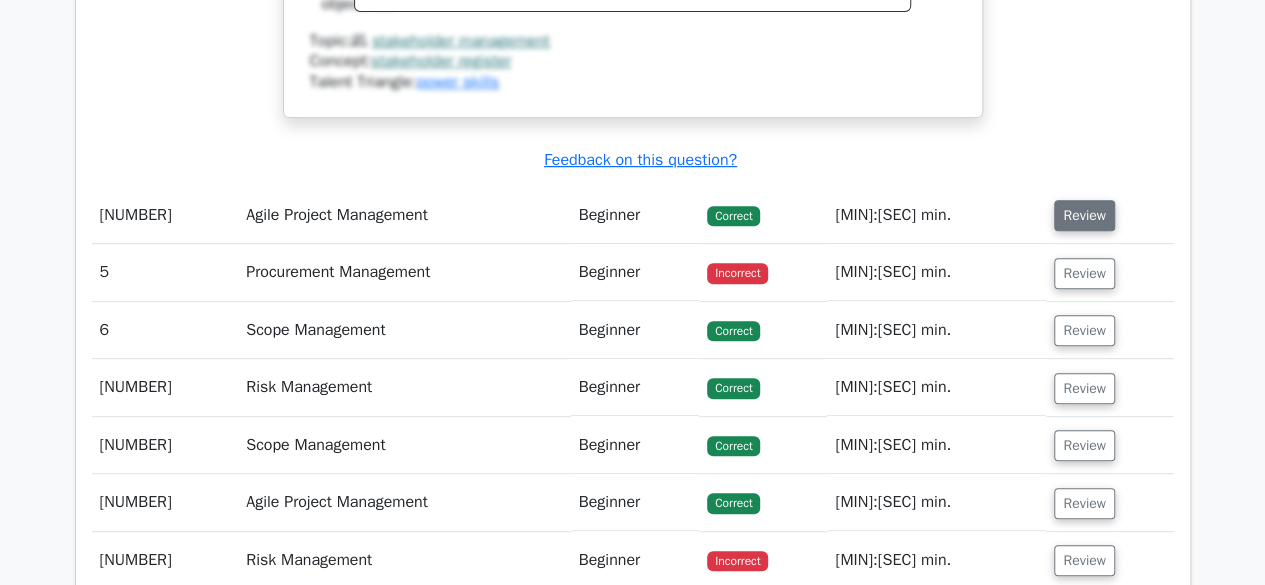 click on "Review" at bounding box center [1084, 215] 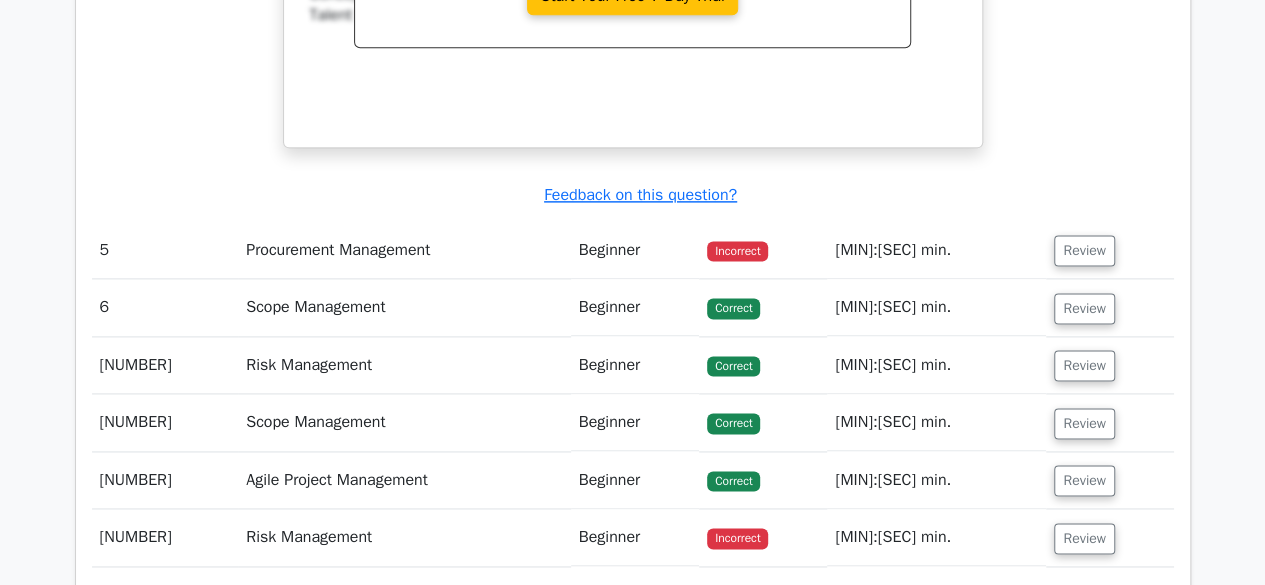 scroll, scrollTop: 5000, scrollLeft: 0, axis: vertical 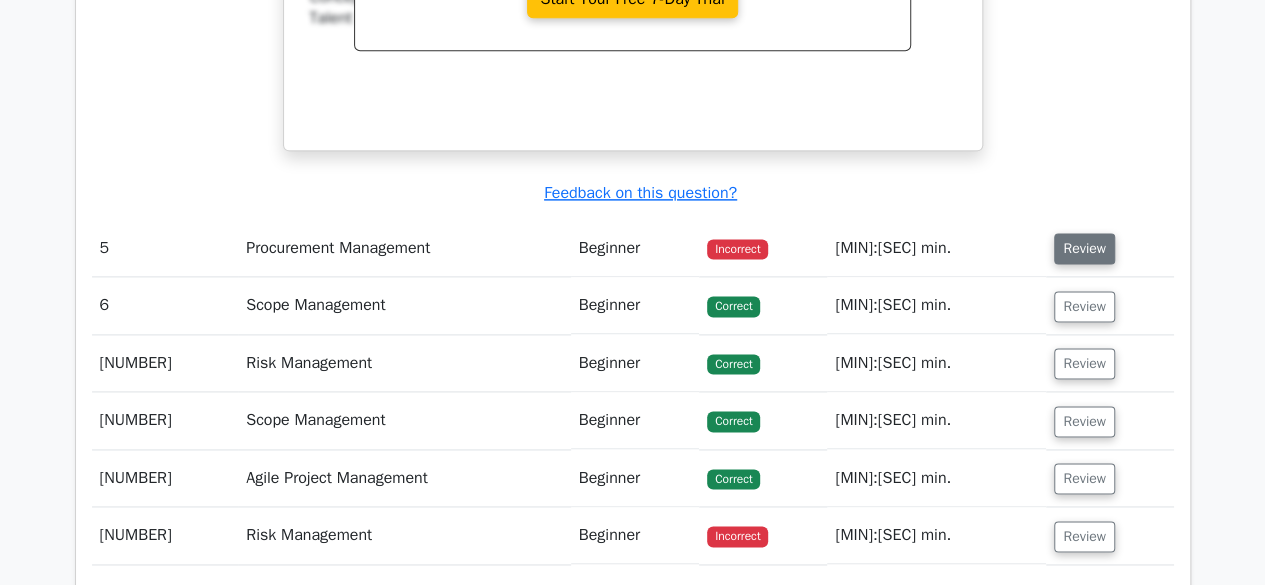 click on "Review" at bounding box center (1084, 248) 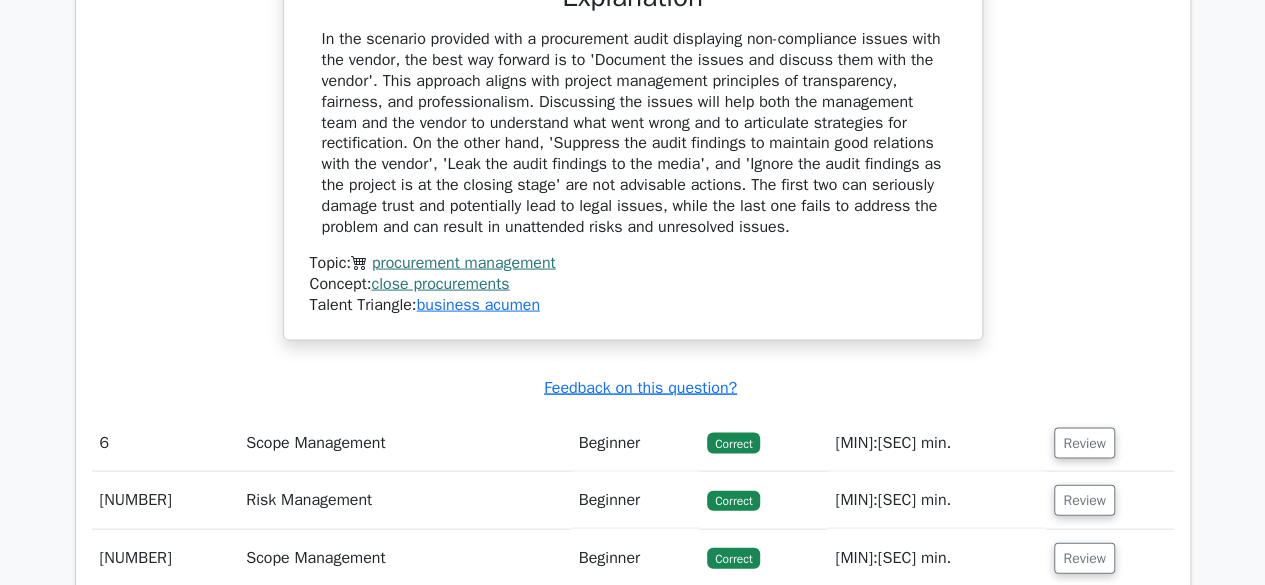 scroll, scrollTop: 5900, scrollLeft: 0, axis: vertical 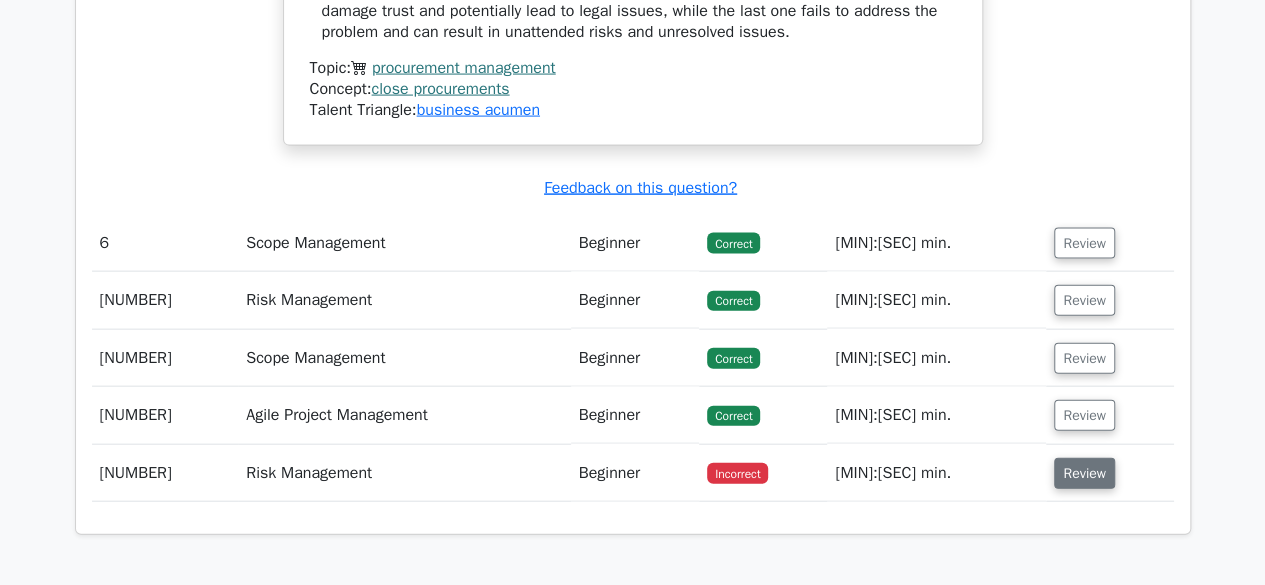 click on "Review" at bounding box center [1084, 473] 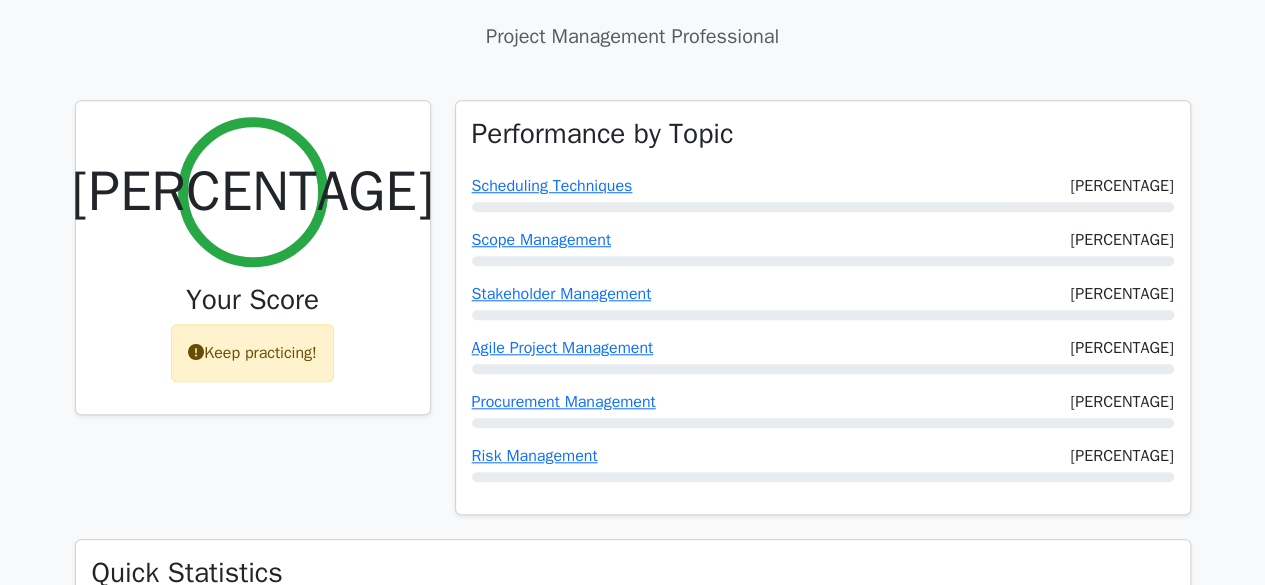 scroll, scrollTop: 700, scrollLeft: 0, axis: vertical 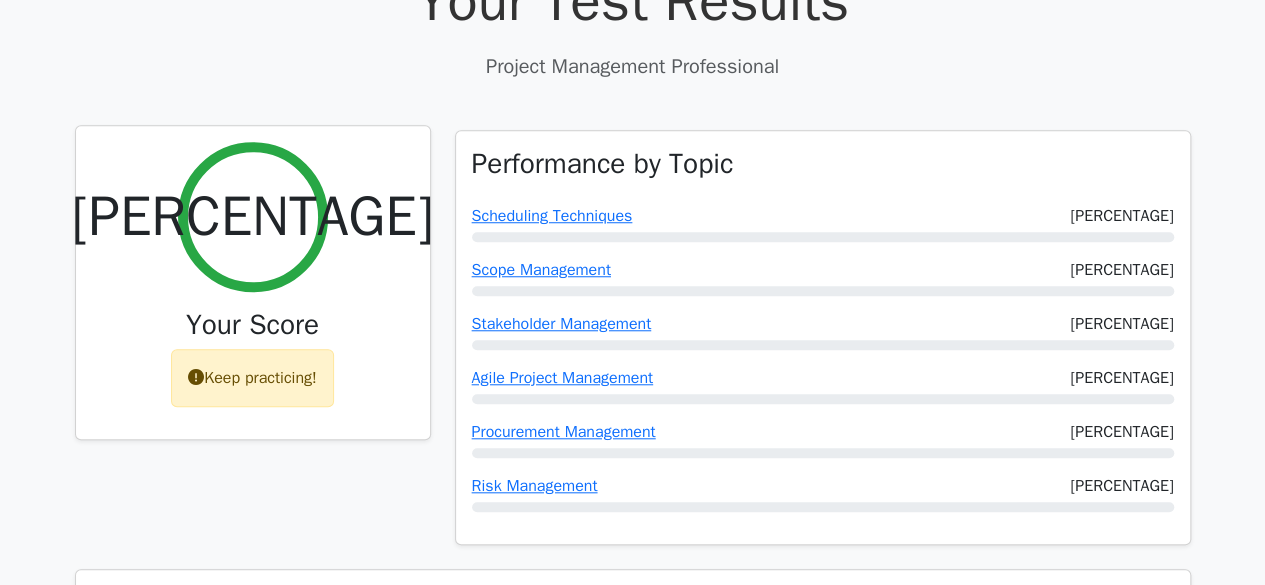 click on "Keep practicing!" at bounding box center (252, 378) 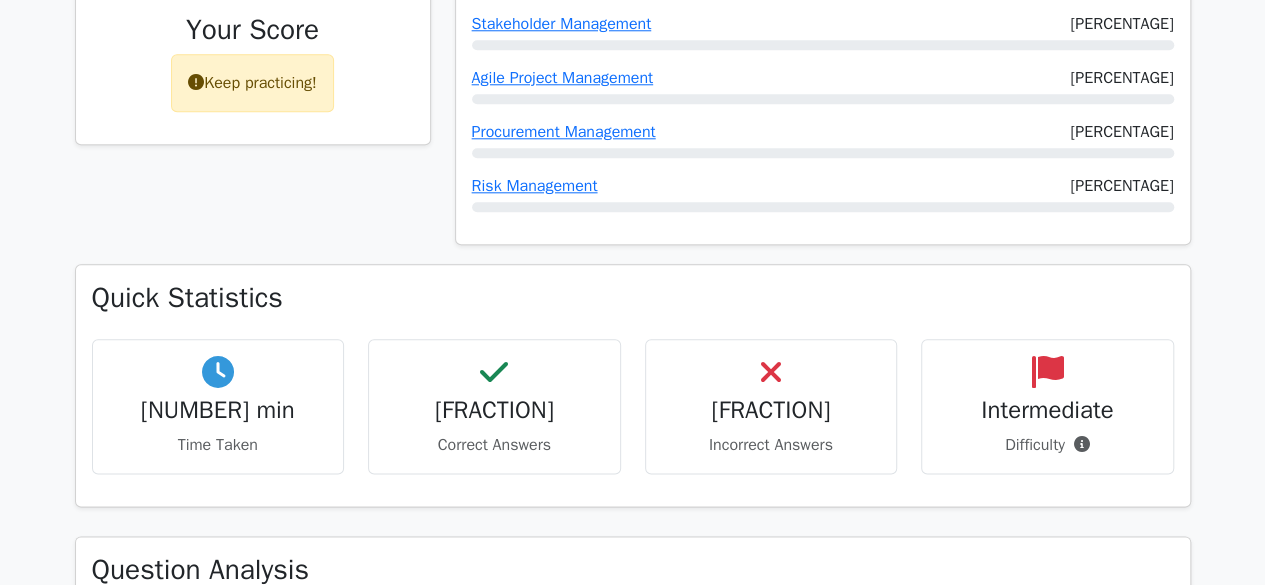 scroll, scrollTop: 500, scrollLeft: 0, axis: vertical 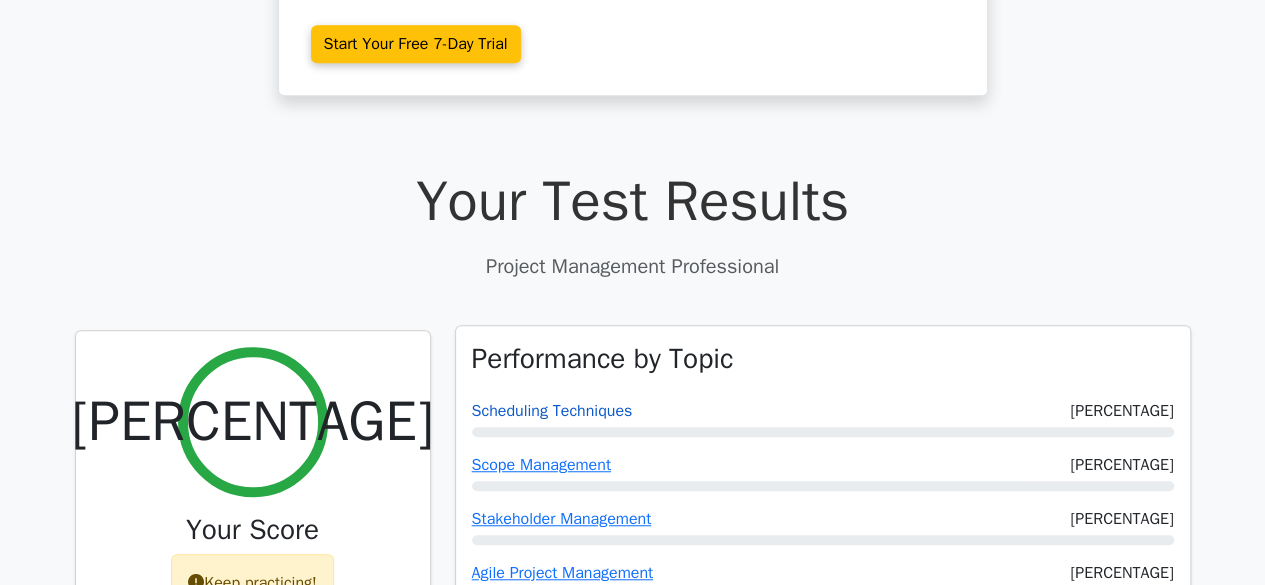 click on "Scheduling Techniques" at bounding box center [552, 411] 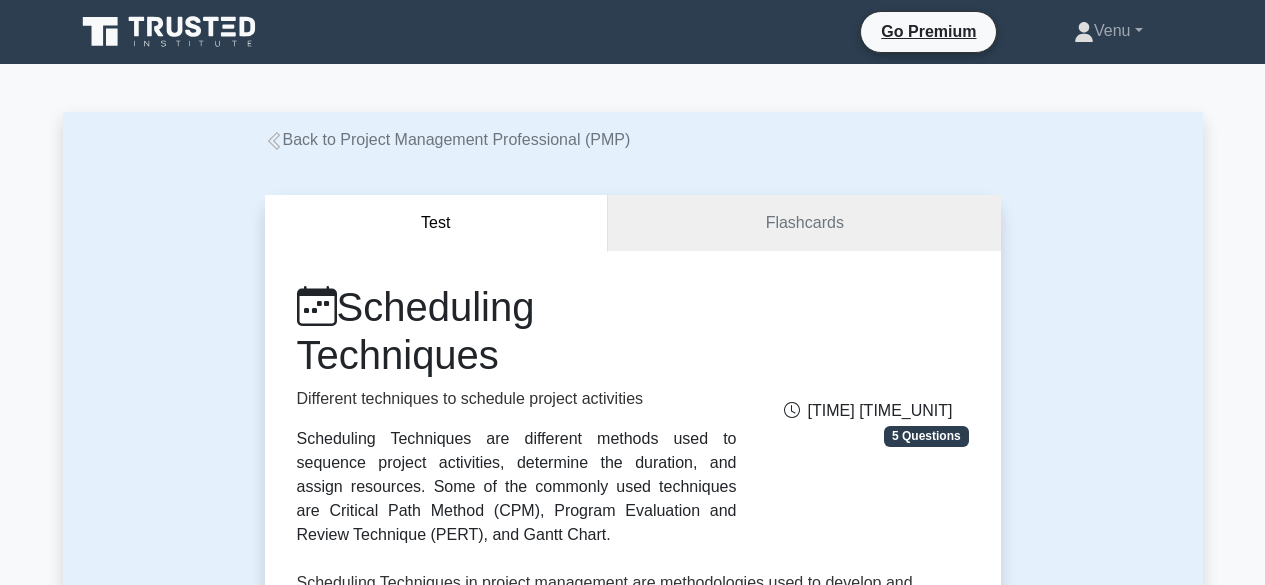 scroll, scrollTop: 0, scrollLeft: 0, axis: both 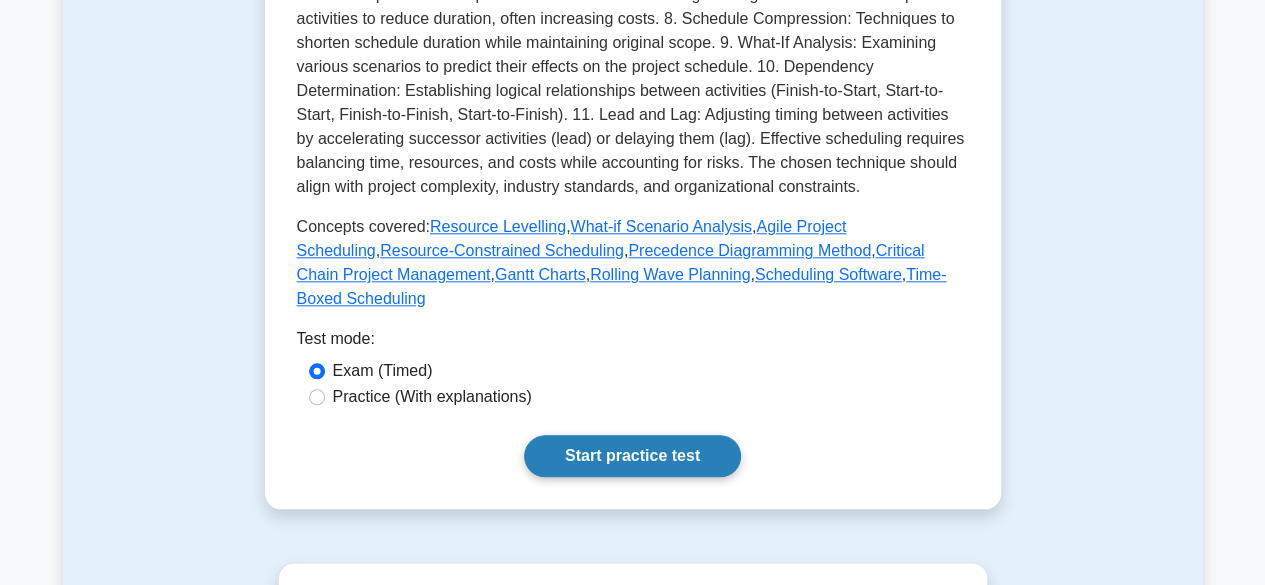 click on "Start practice test" at bounding box center (632, 456) 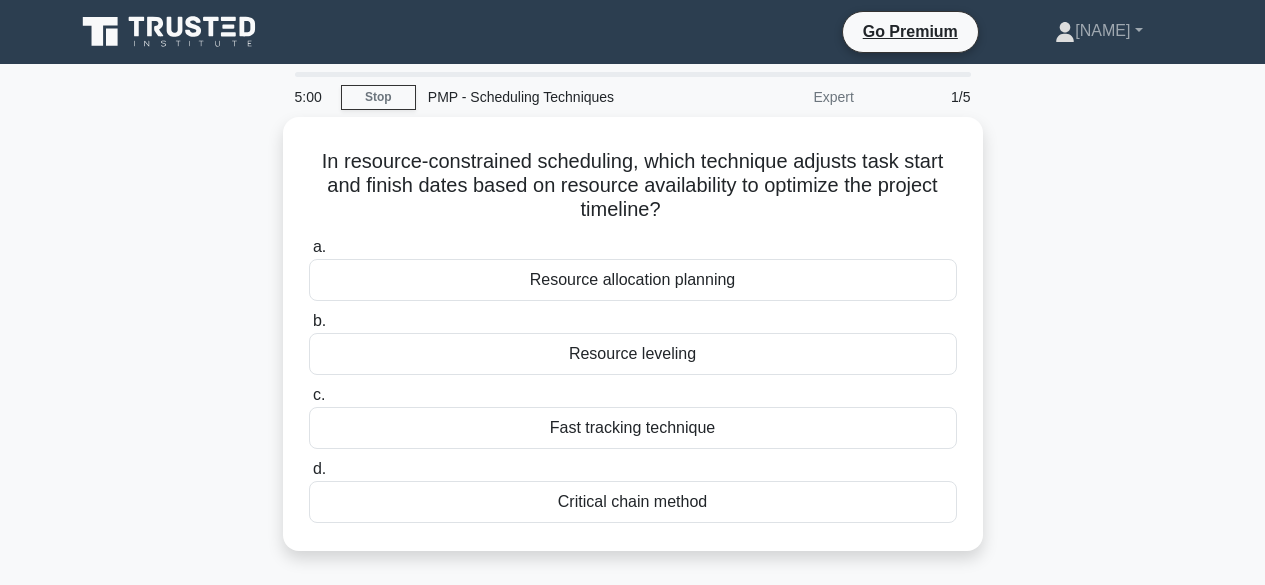 scroll, scrollTop: 0, scrollLeft: 0, axis: both 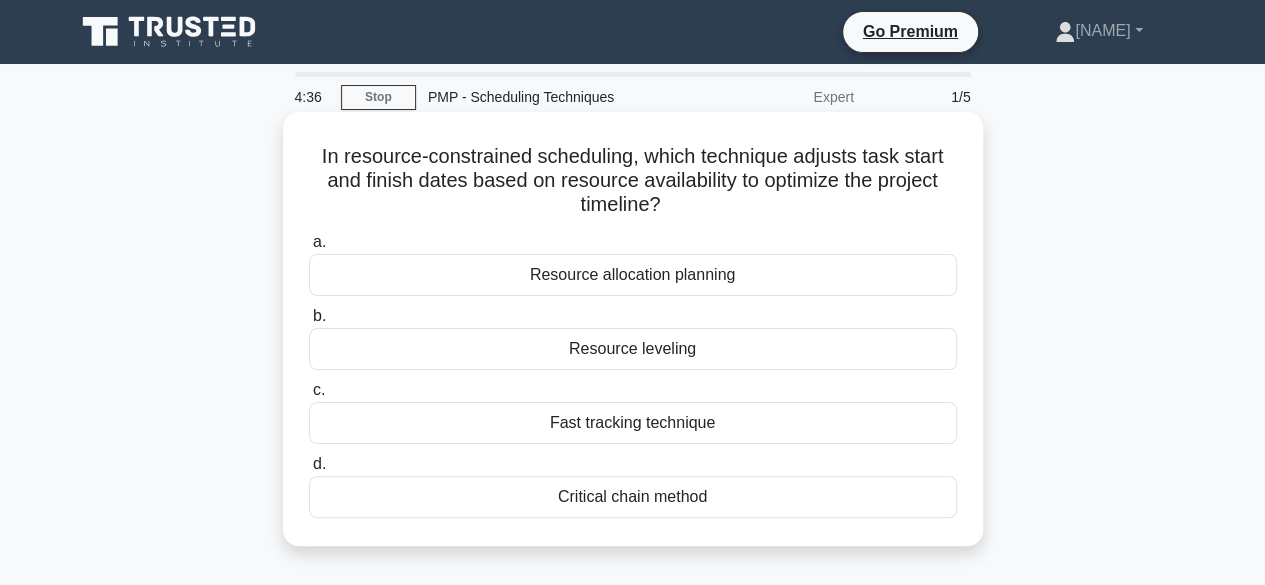 click on "Resource allocation planning" at bounding box center [633, 275] 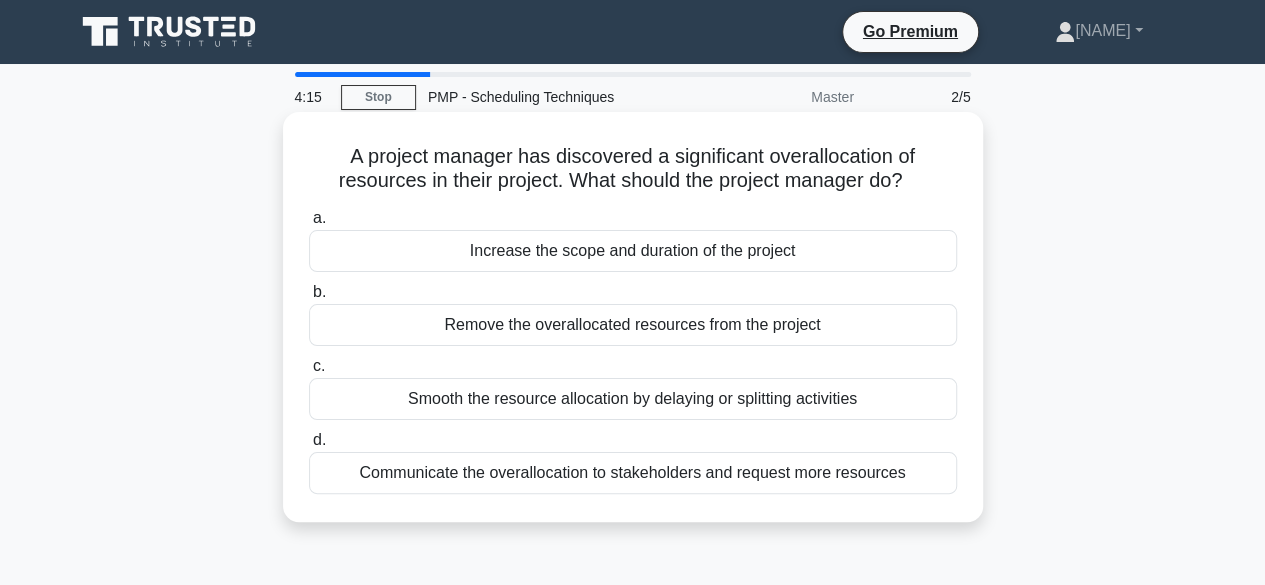 click on "Remove the overallocated resources from the project" at bounding box center [633, 325] 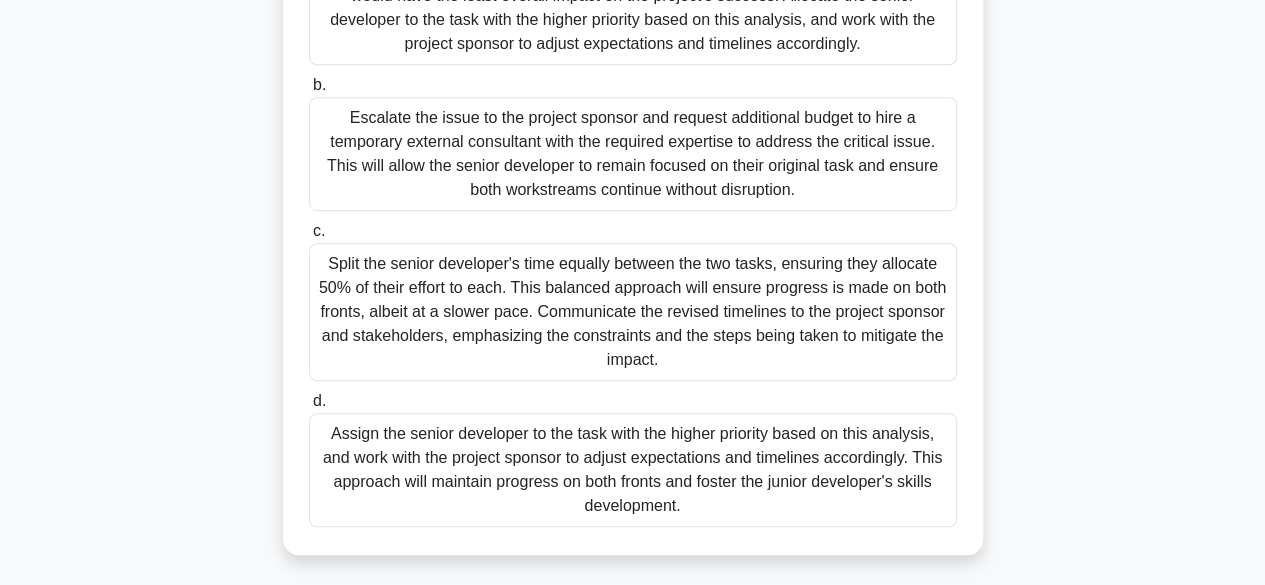 scroll, scrollTop: 500, scrollLeft: 0, axis: vertical 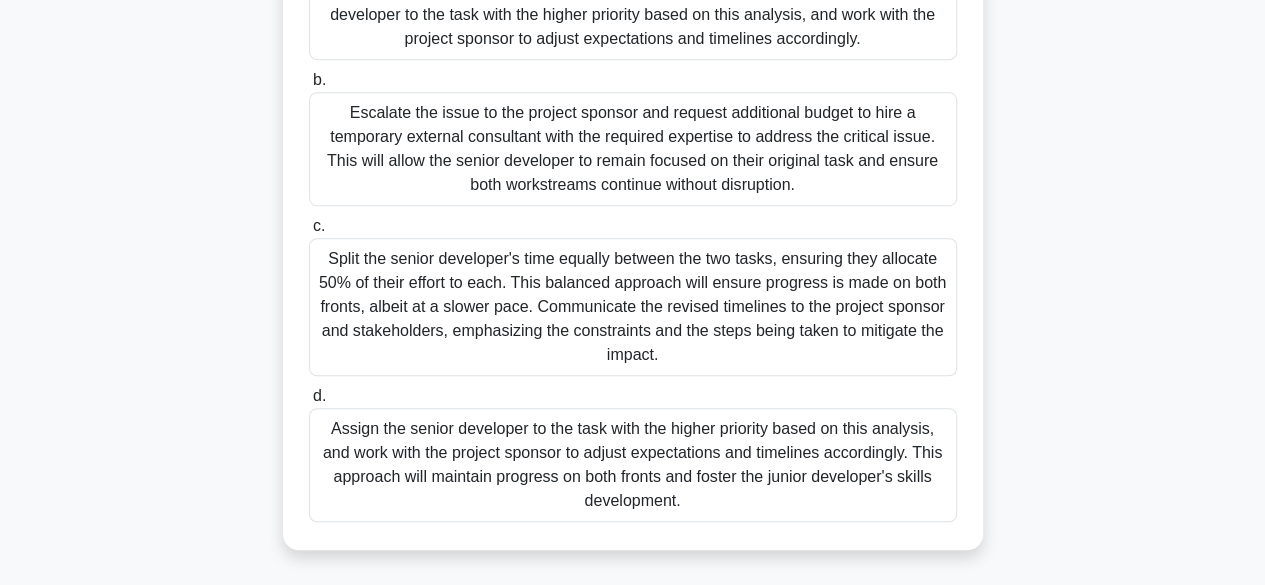 click on "Assign the senior developer to the task with the higher priority based on this analysis, and work with the project sponsor to adjust expectations and timelines accordingly. This approach will maintain progress on both fronts and foster the junior developer's skills development." at bounding box center (633, 465) 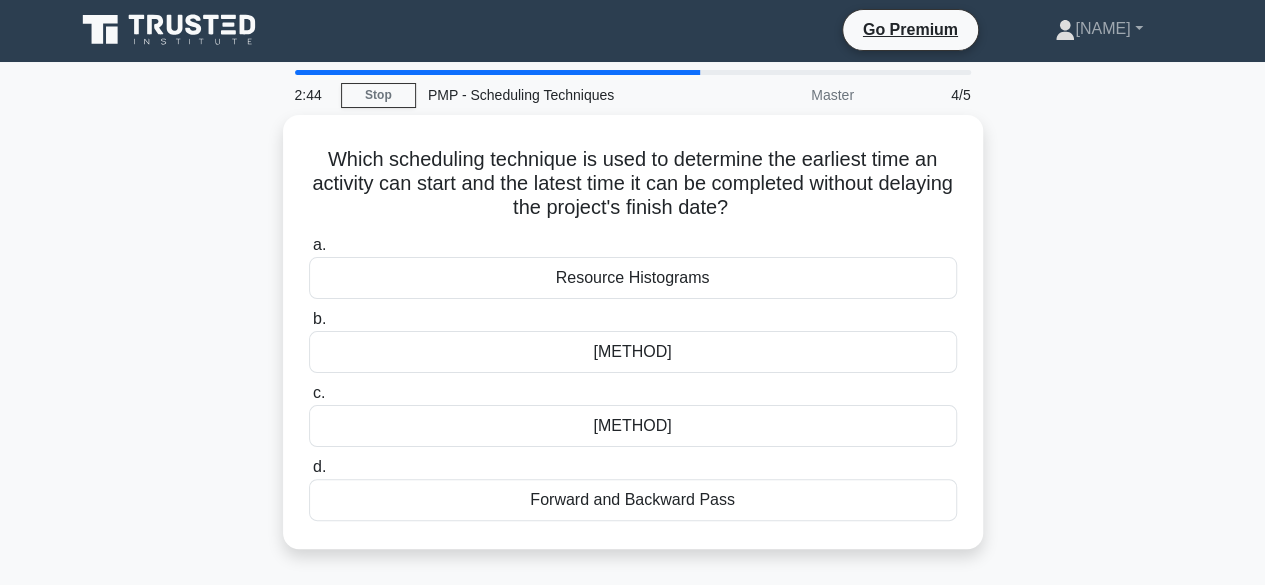 scroll, scrollTop: 0, scrollLeft: 0, axis: both 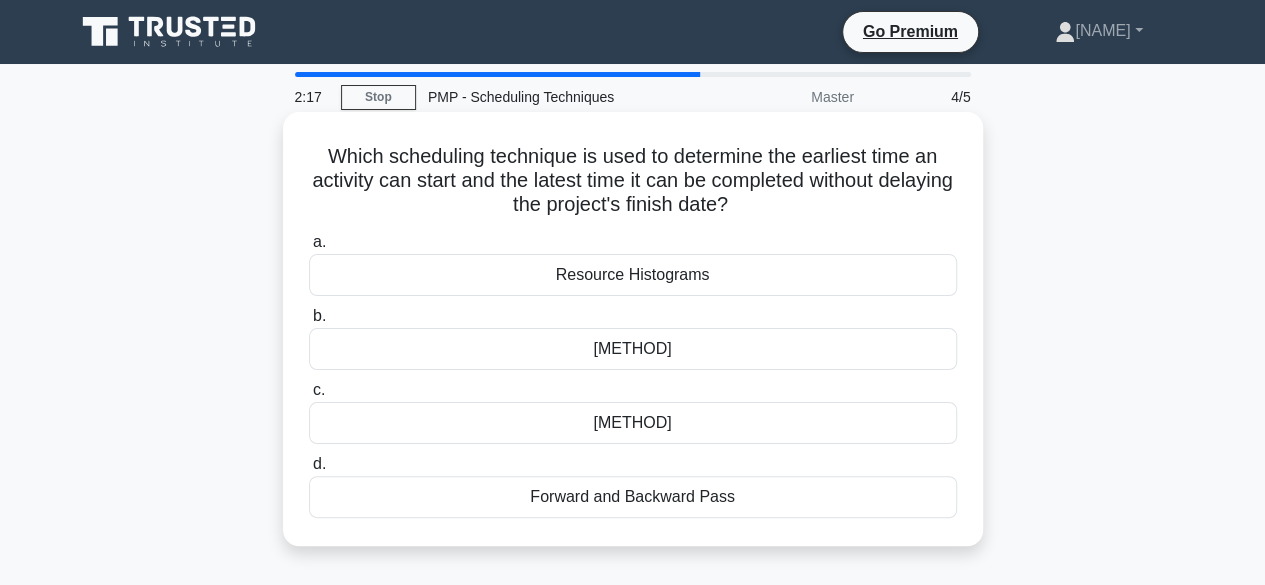 click on "Monte Carlo Simulation" at bounding box center [633, 349] 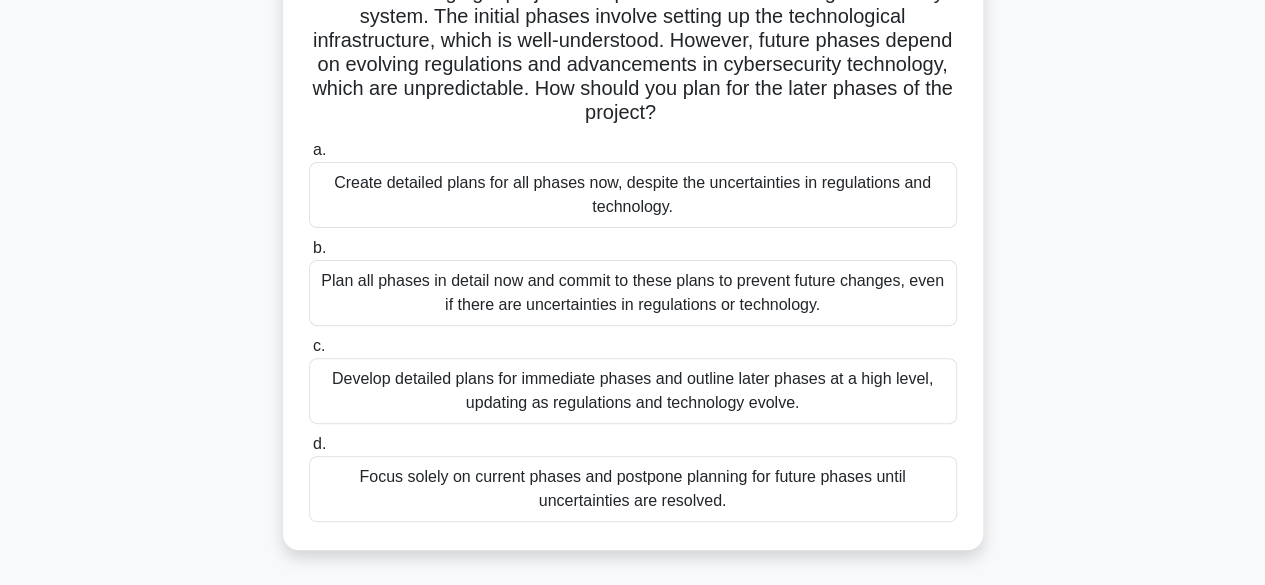 scroll, scrollTop: 200, scrollLeft: 0, axis: vertical 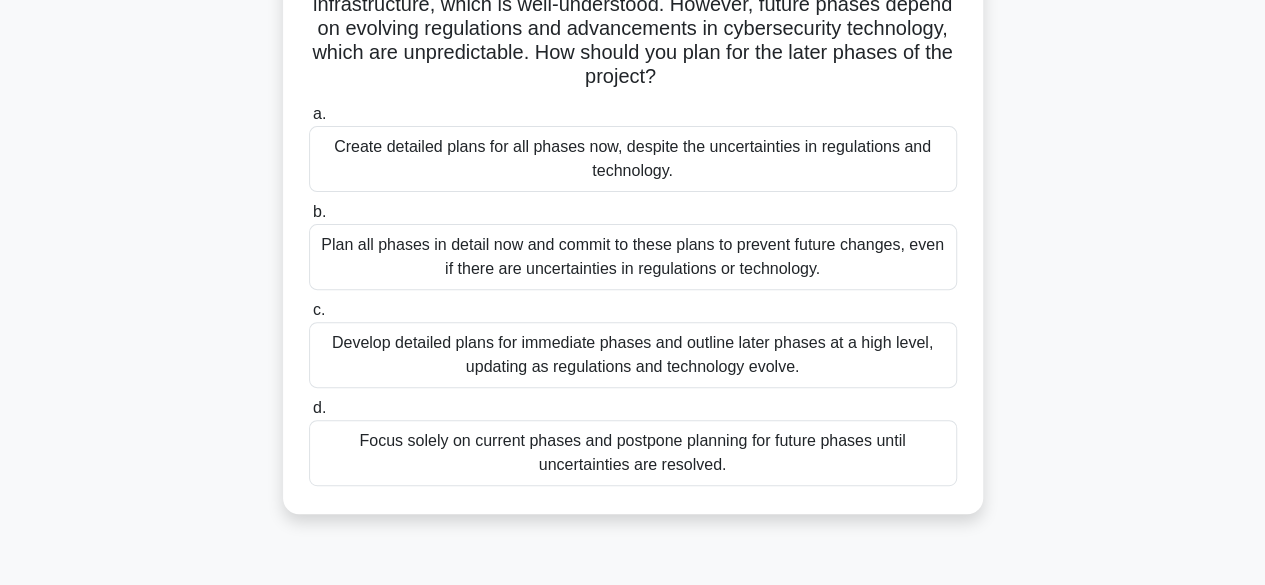 click on "Develop detailed plans for immediate phases and outline later phases at a high level, updating as regulations and technology evolve." at bounding box center [633, 355] 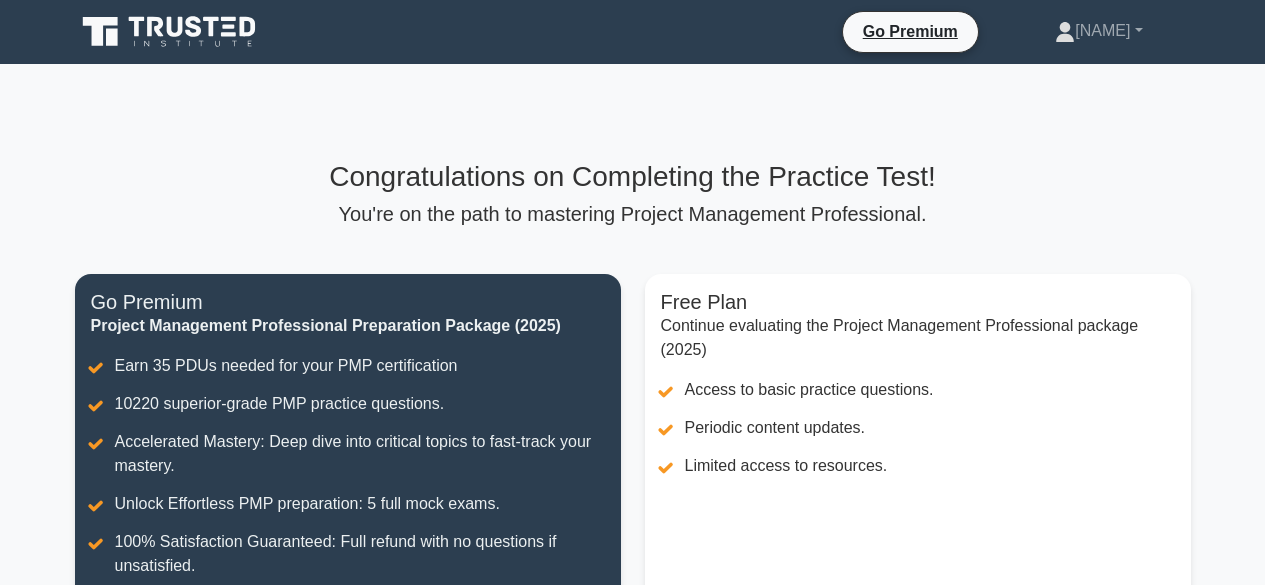 scroll, scrollTop: 0, scrollLeft: 0, axis: both 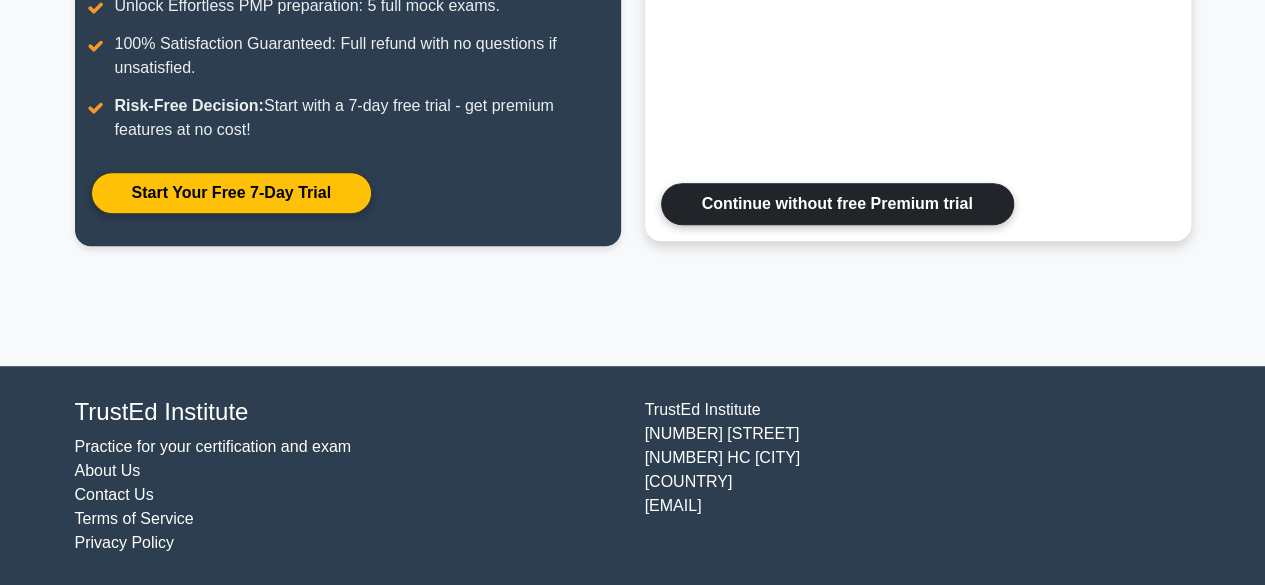 click on "Continue without free Premium trial" at bounding box center (837, 204) 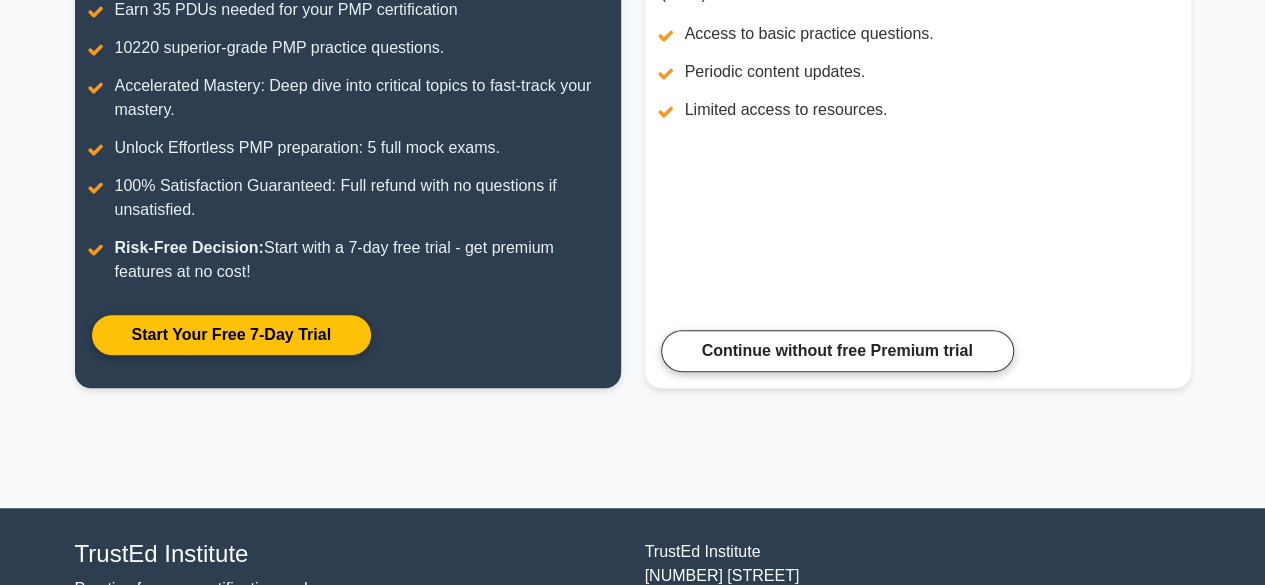 scroll, scrollTop: 198, scrollLeft: 0, axis: vertical 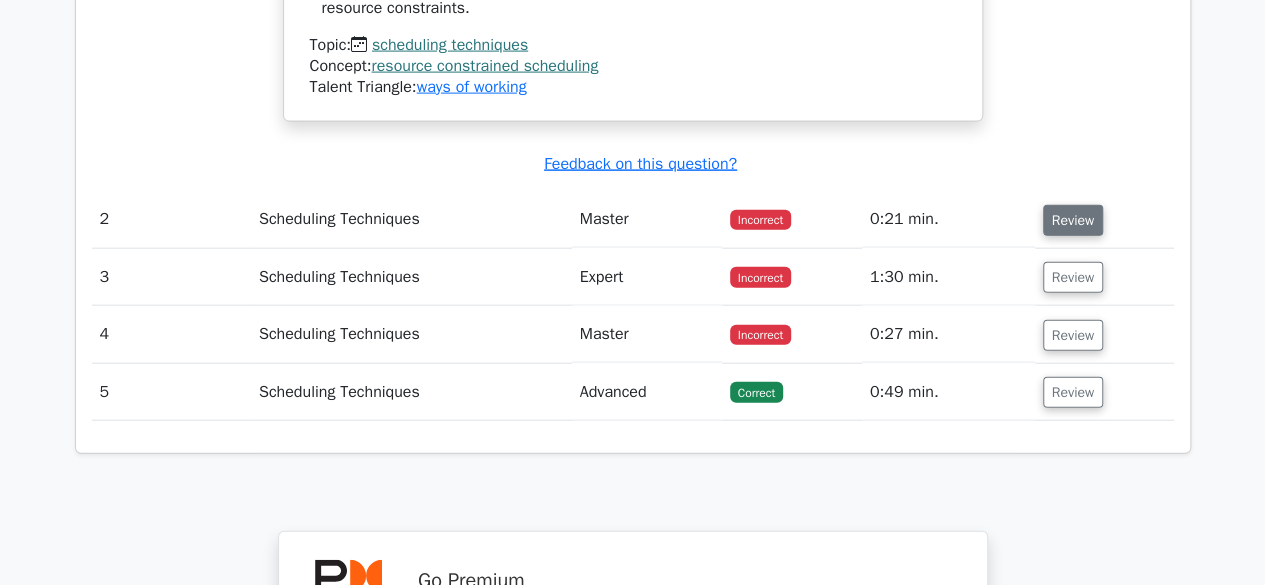 click on "Review" at bounding box center [1073, 220] 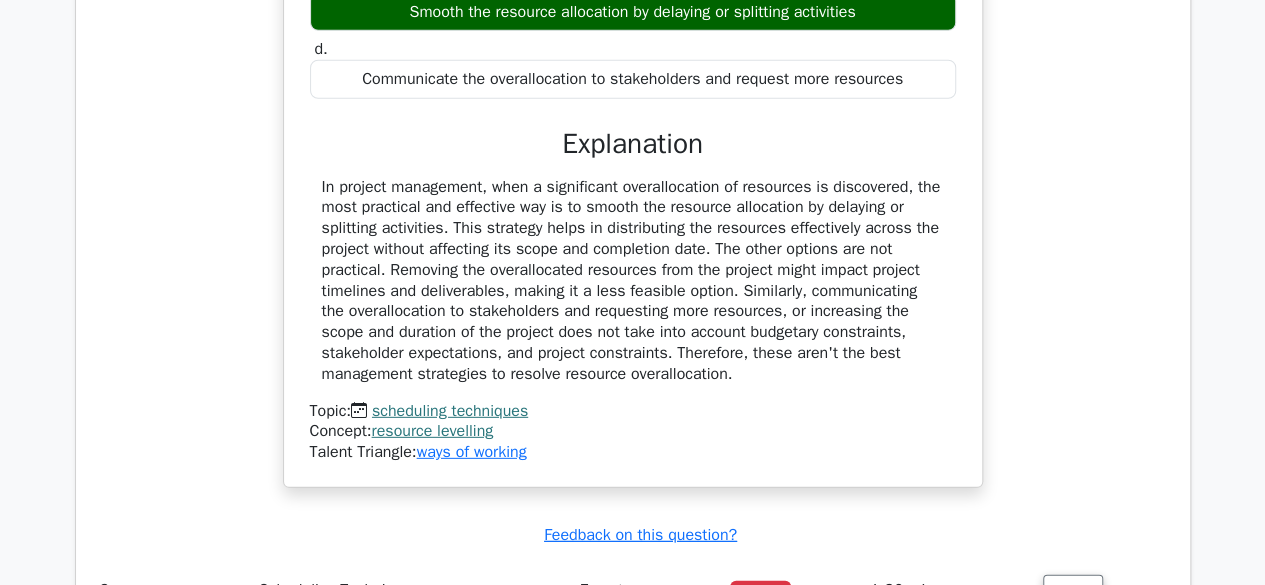 scroll, scrollTop: 2900, scrollLeft: 0, axis: vertical 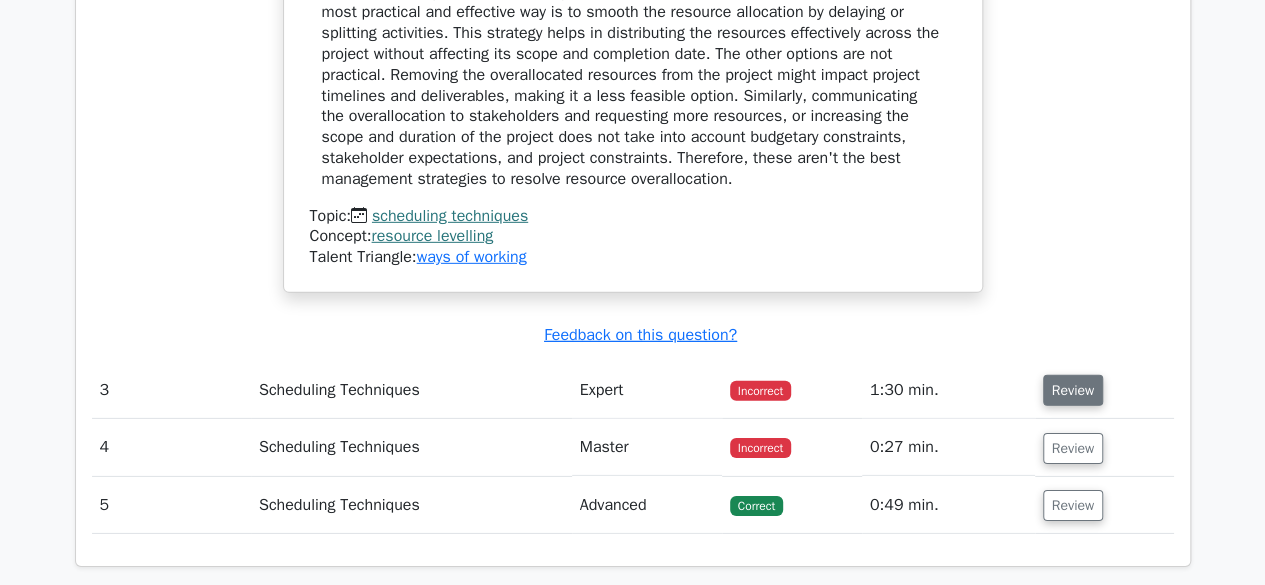 click on "Review" at bounding box center [1073, 390] 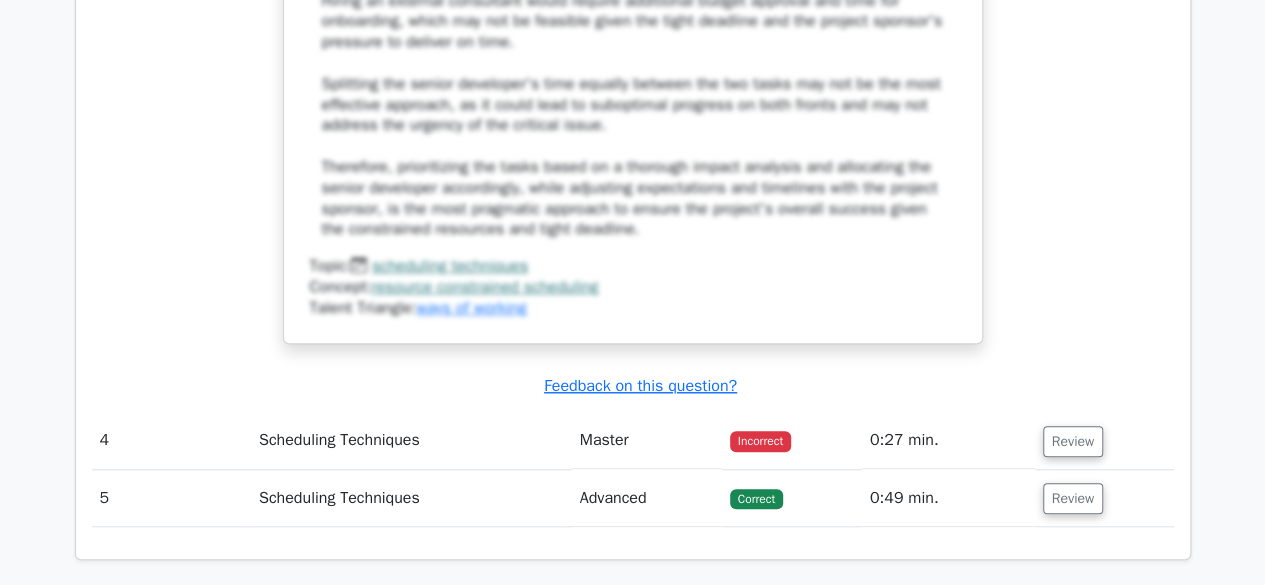scroll, scrollTop: 4700, scrollLeft: 0, axis: vertical 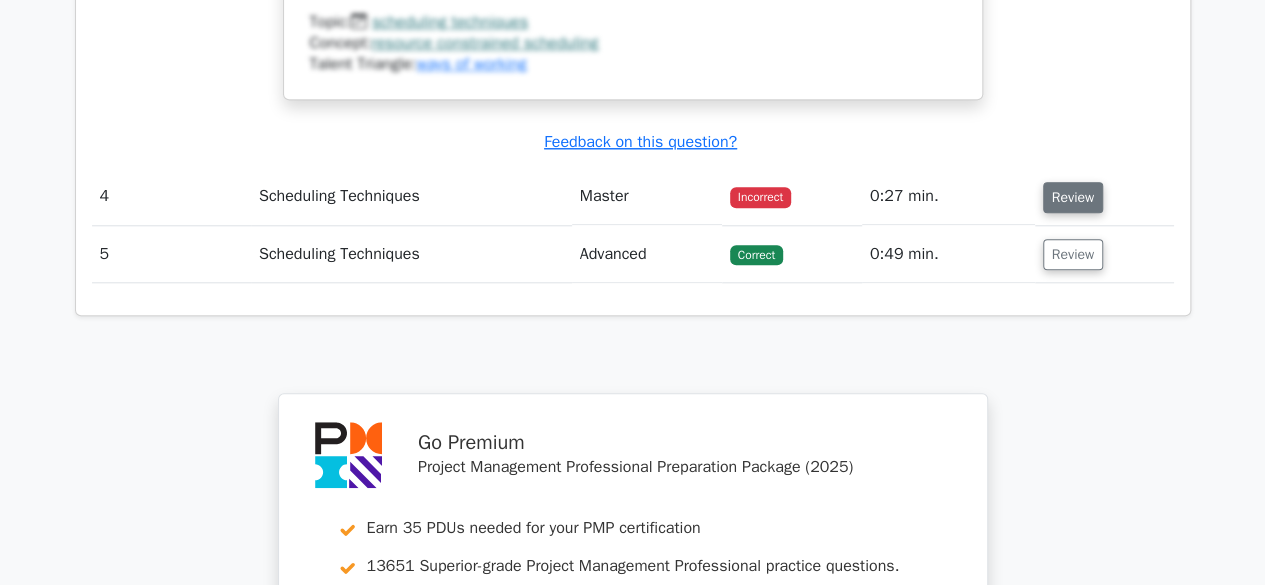 click on "Review" at bounding box center (1073, 197) 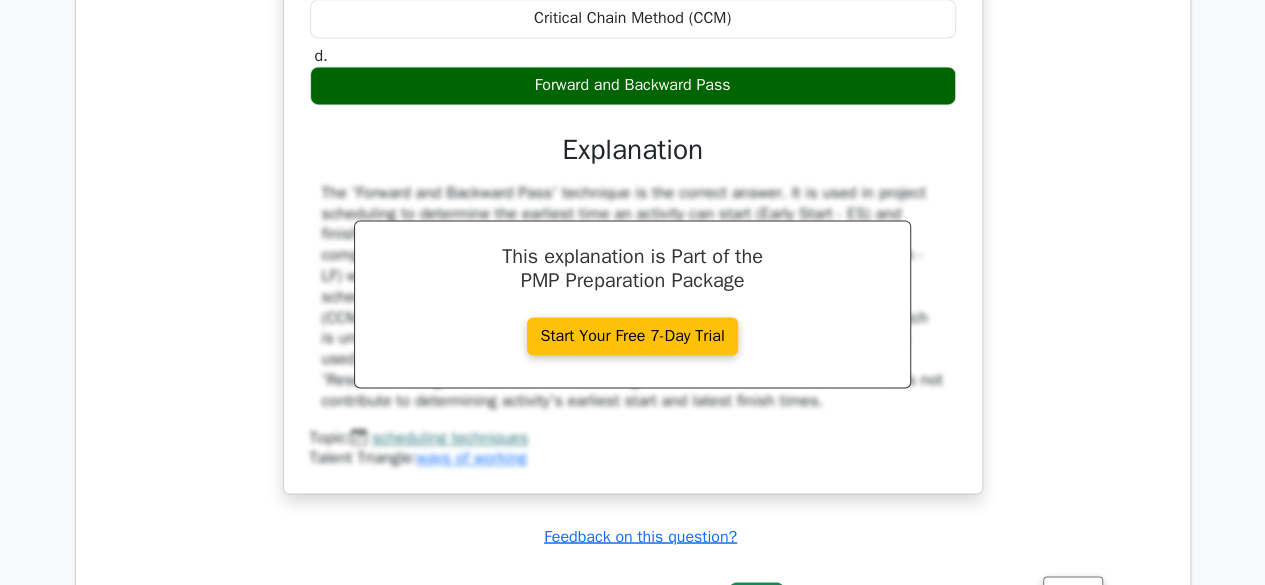 scroll, scrollTop: 5600, scrollLeft: 0, axis: vertical 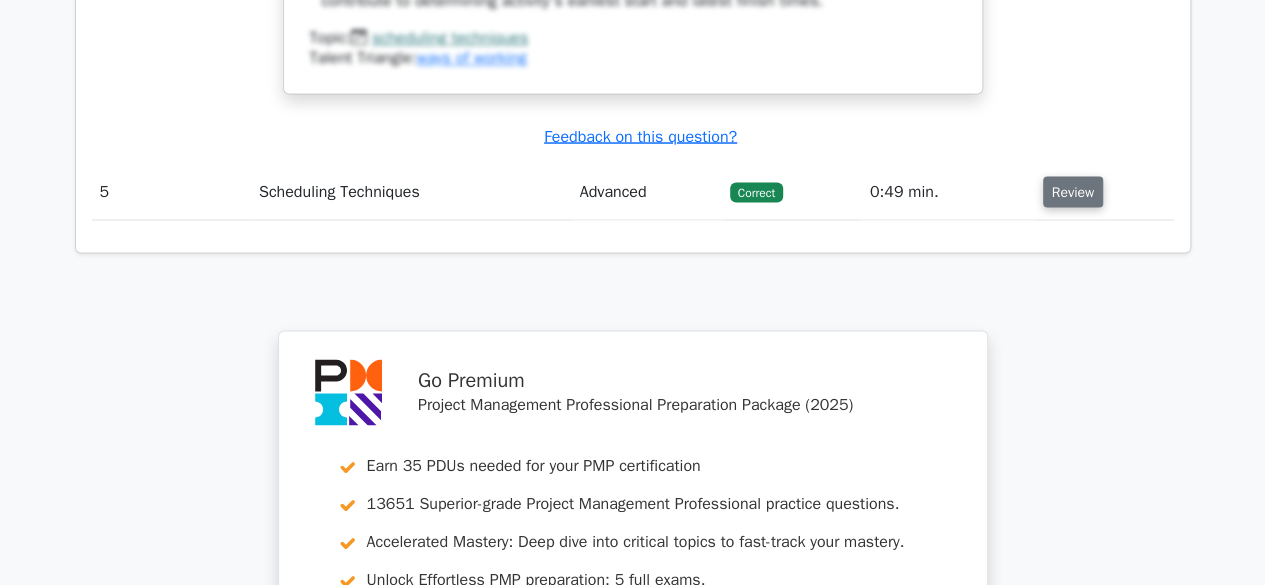 click on "Review" at bounding box center [1073, 191] 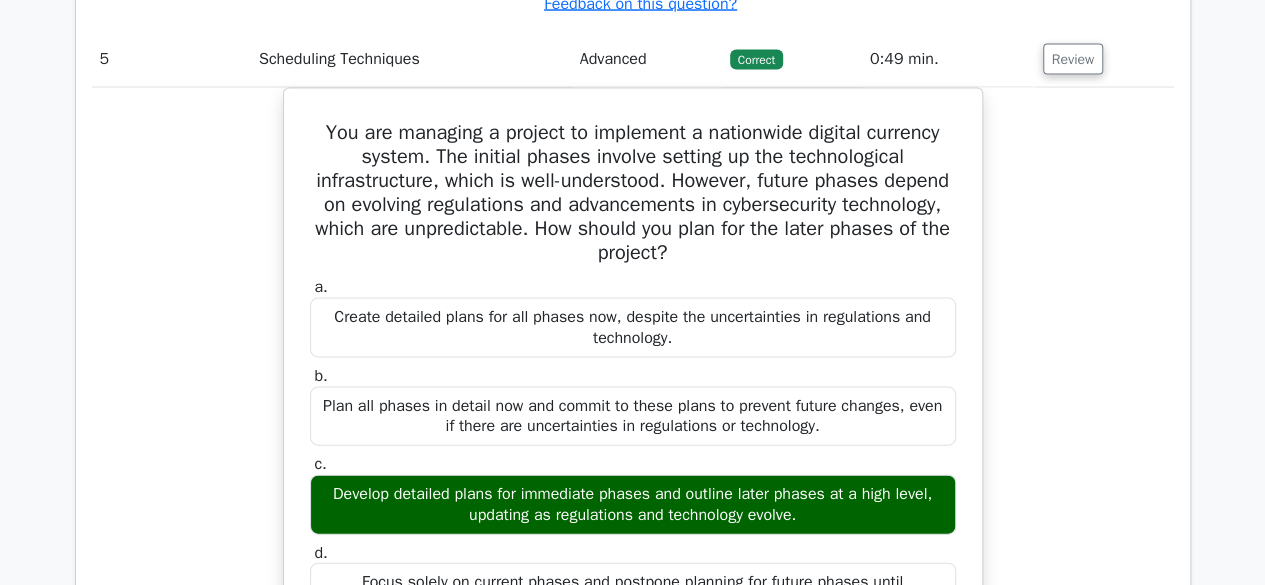 scroll, scrollTop: 5663, scrollLeft: 0, axis: vertical 